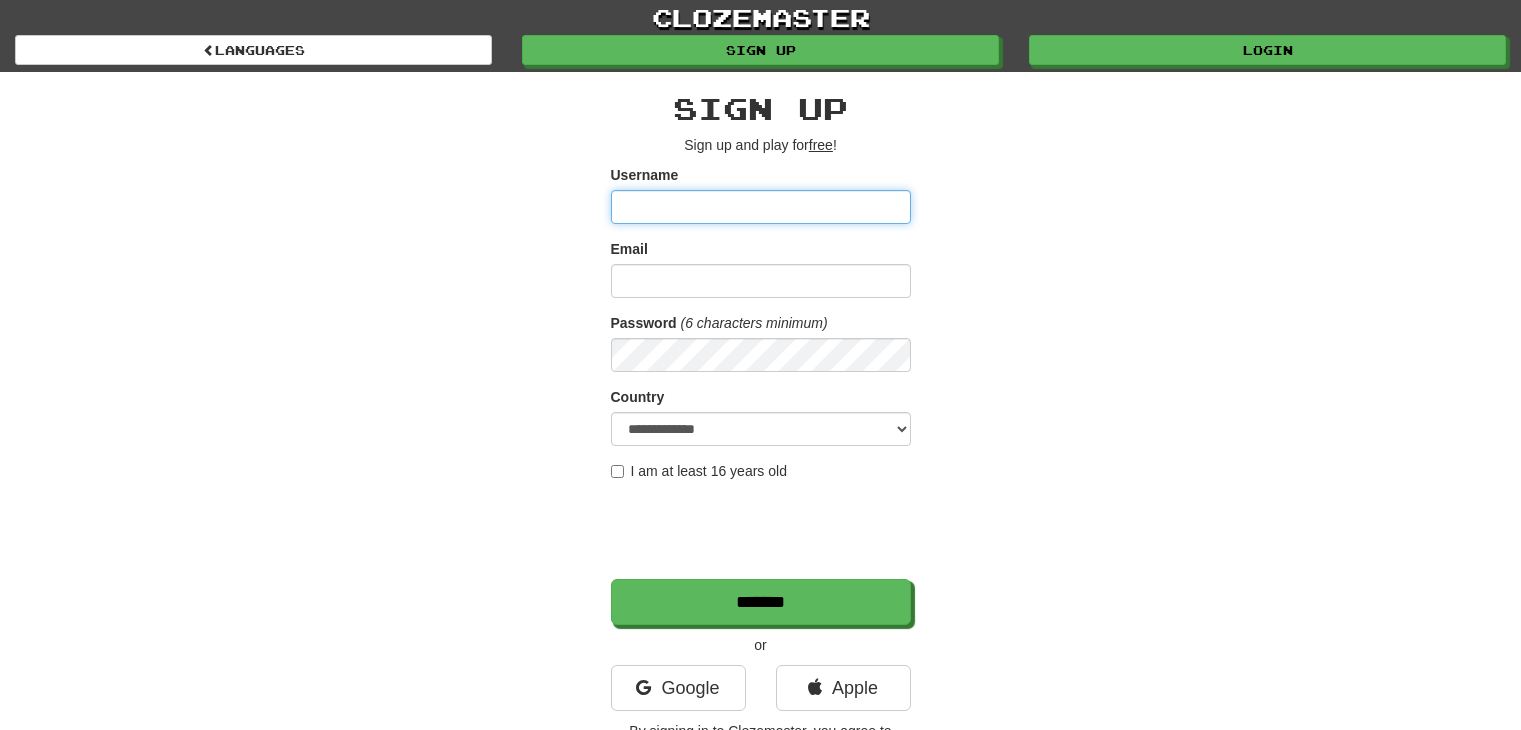 scroll, scrollTop: 0, scrollLeft: 0, axis: both 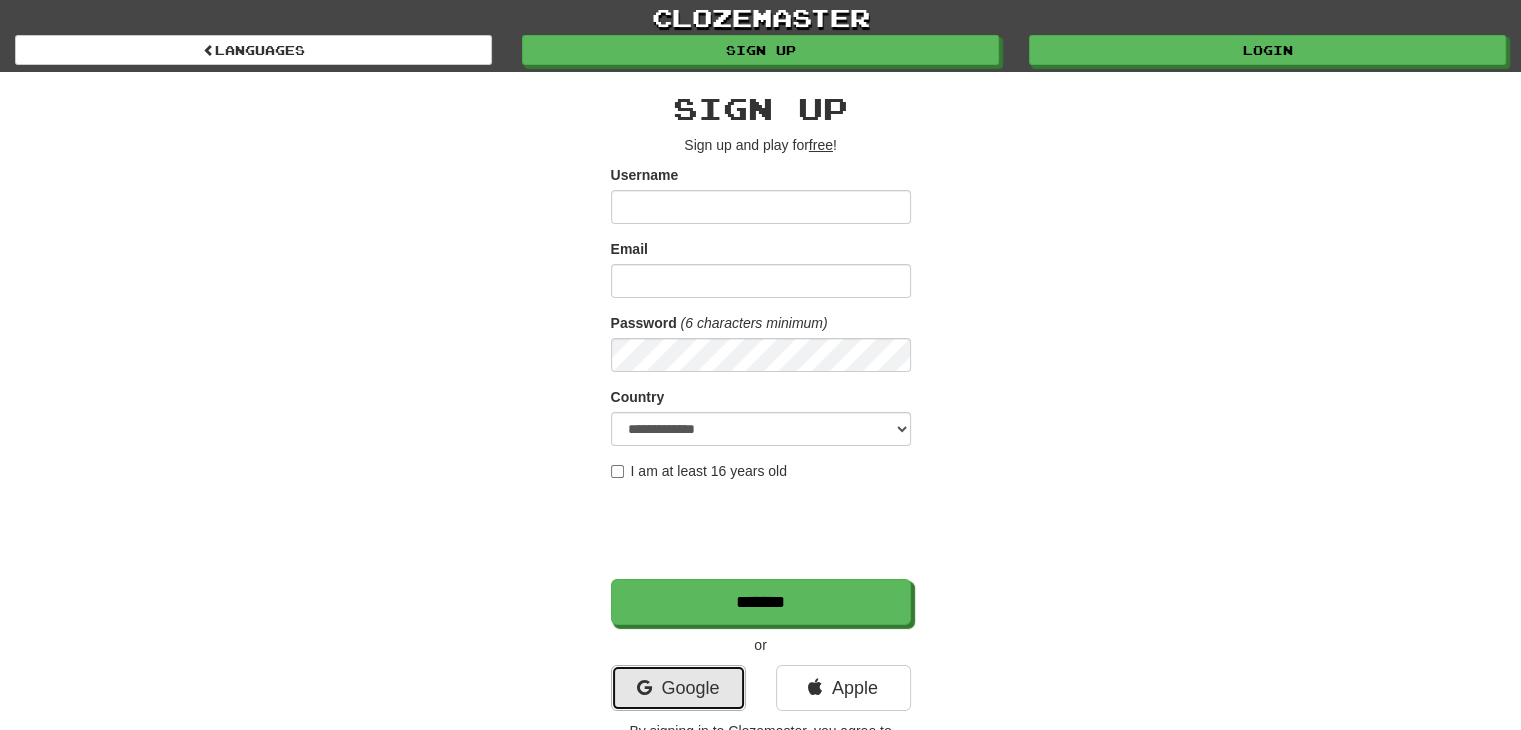 click on "Google" at bounding box center (678, 688) 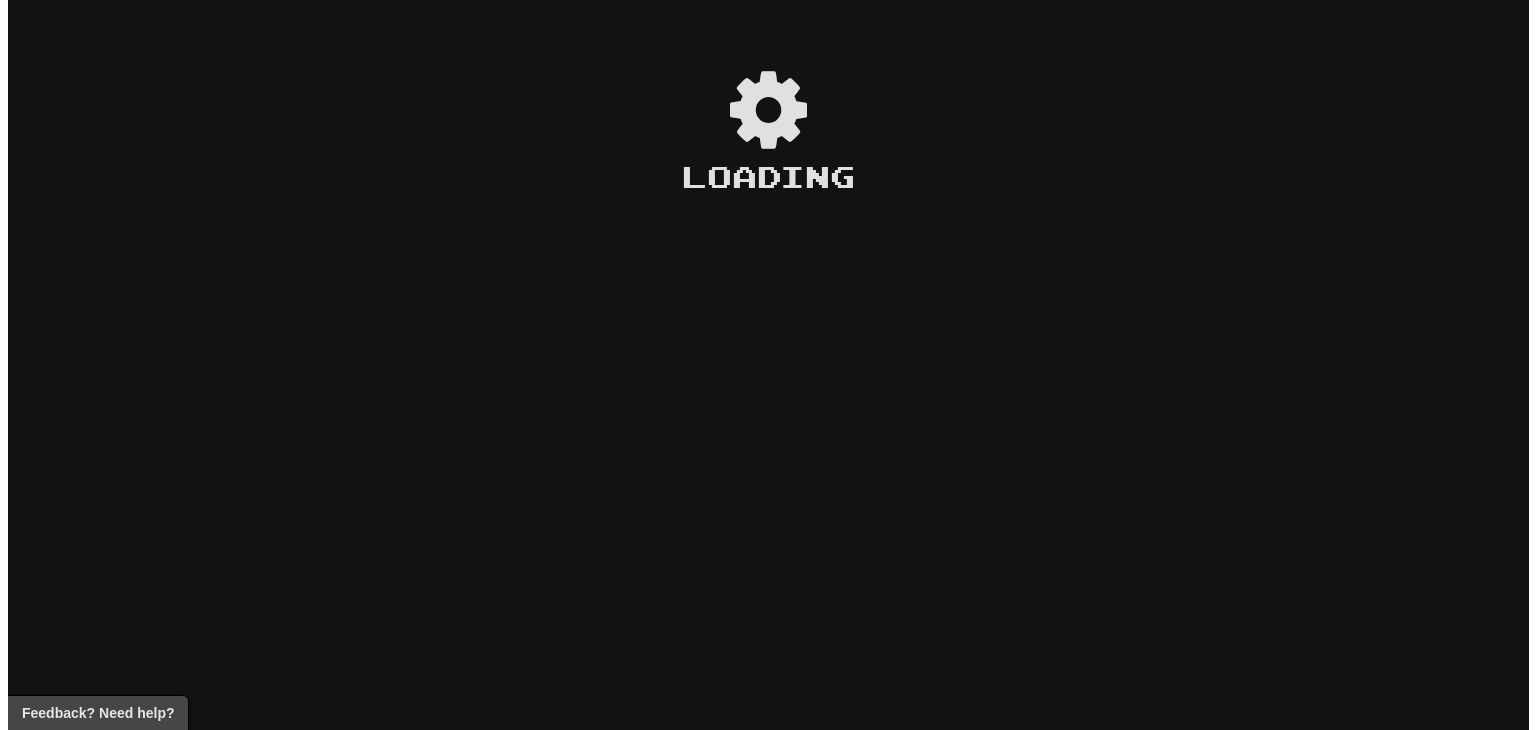 scroll, scrollTop: 0, scrollLeft: 0, axis: both 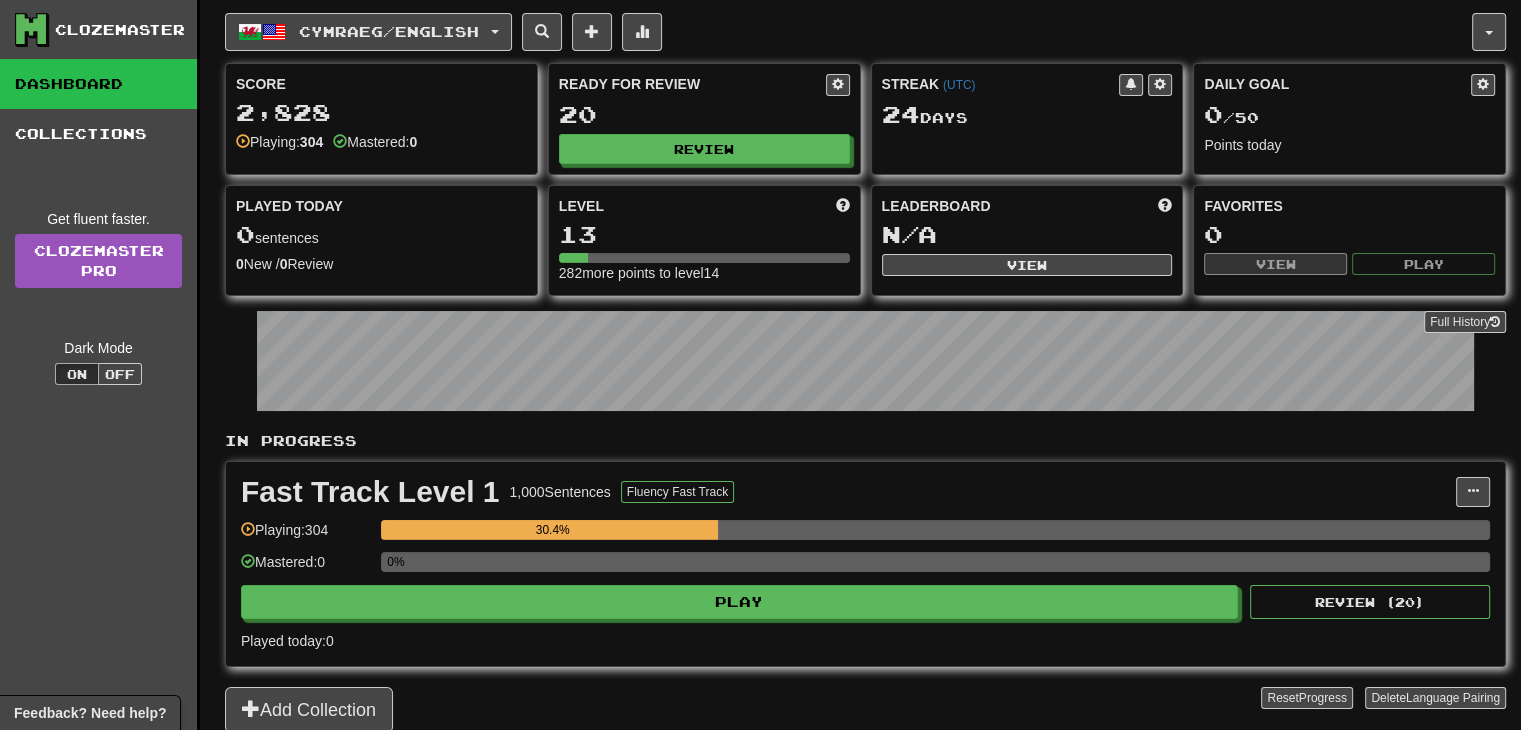 click on "Fast Track Level 1 1,000  Sentences Fluency Fast Track Manage Sentences Unpin from Dashboard  Playing:  304 30.4%  Mastered:  0 0% Play Review ( 20 ) Played today:  0" at bounding box center (865, 564) 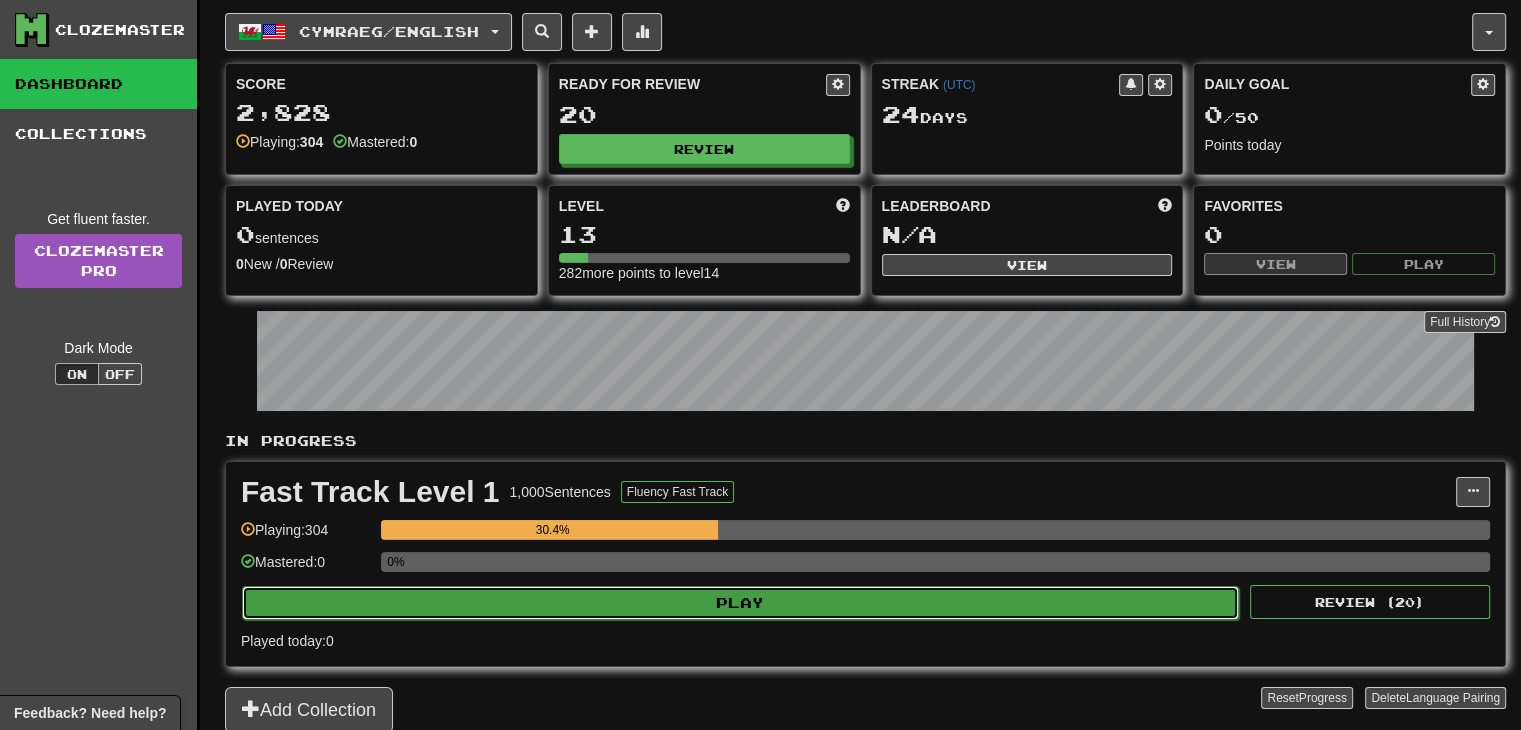 click on "Play" at bounding box center [740, 603] 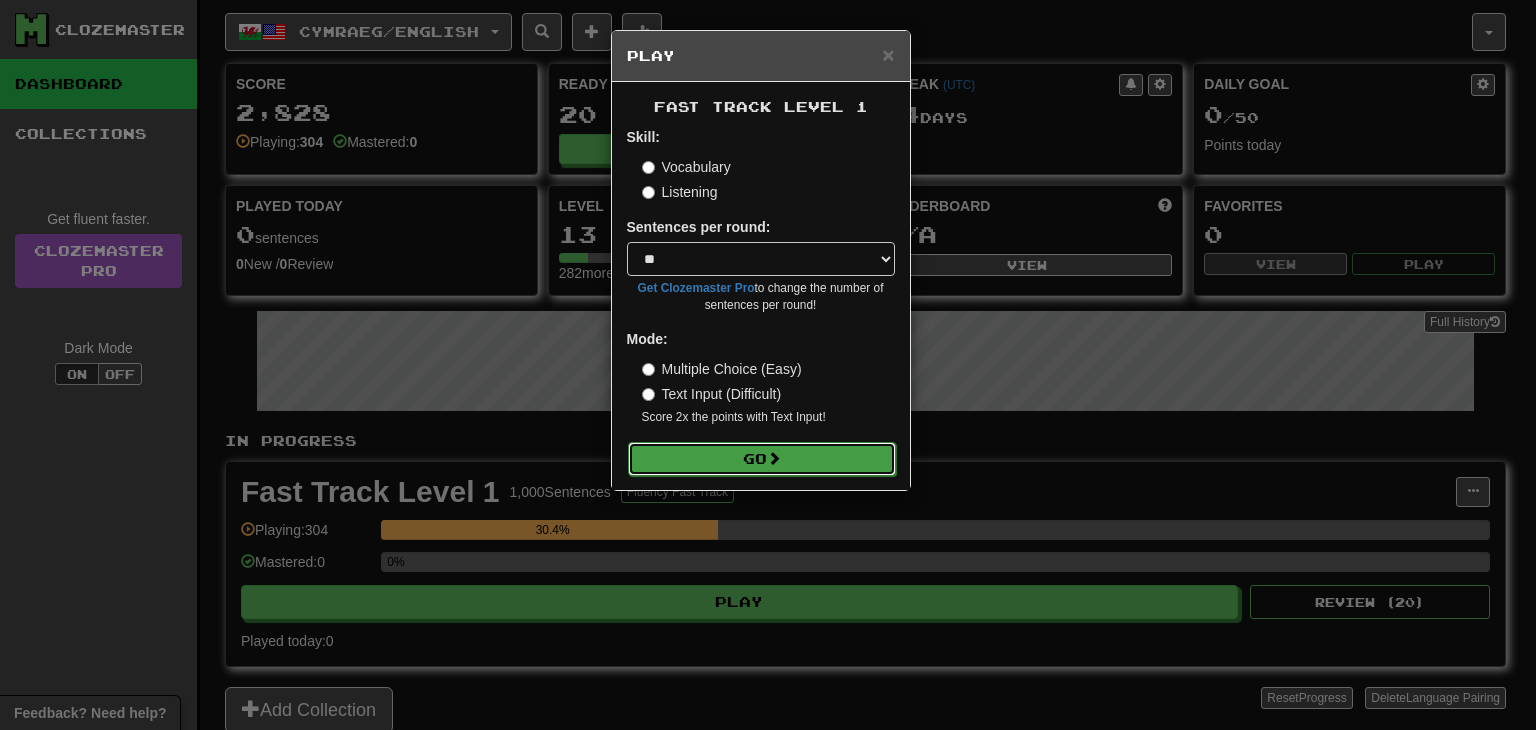 click on "Go" at bounding box center [762, 459] 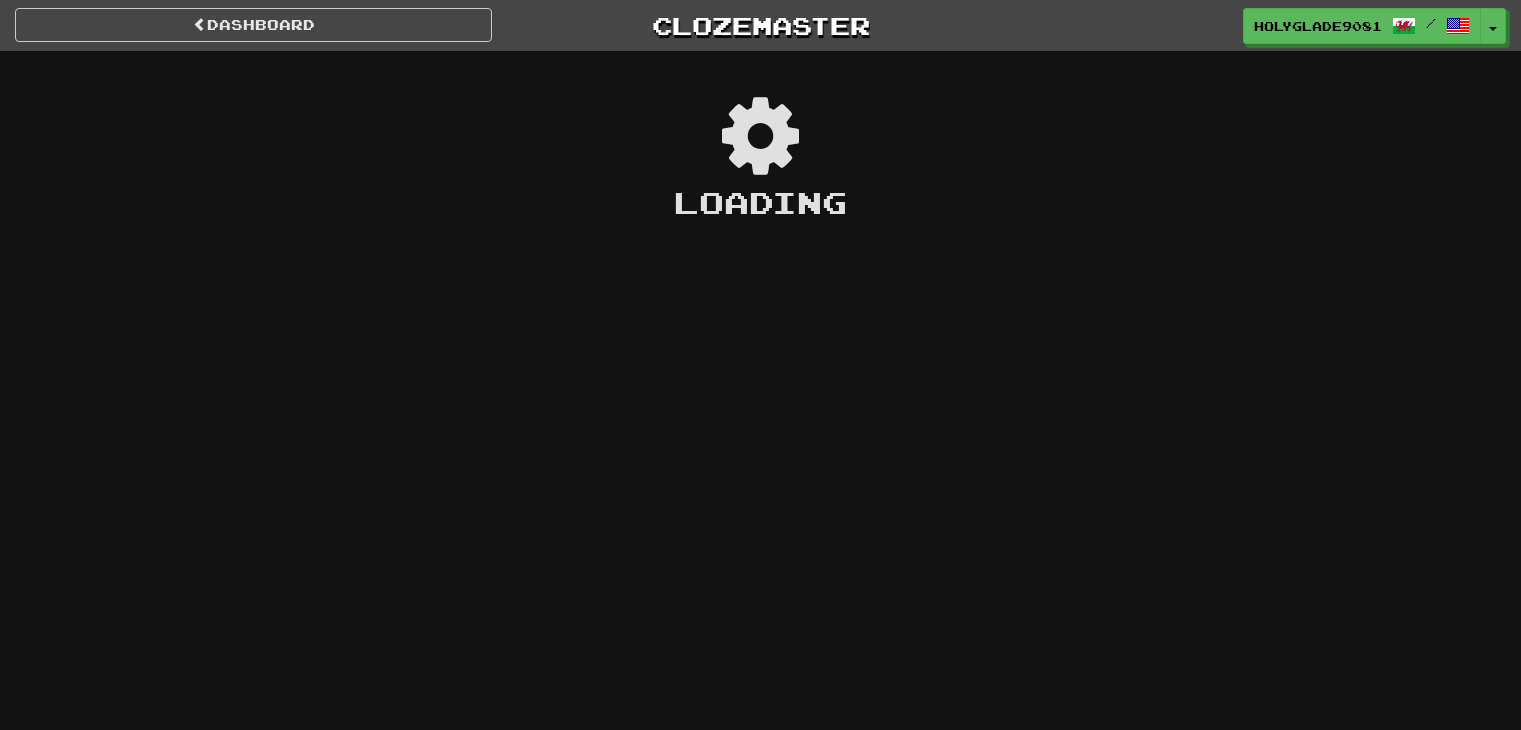 scroll, scrollTop: 0, scrollLeft: 0, axis: both 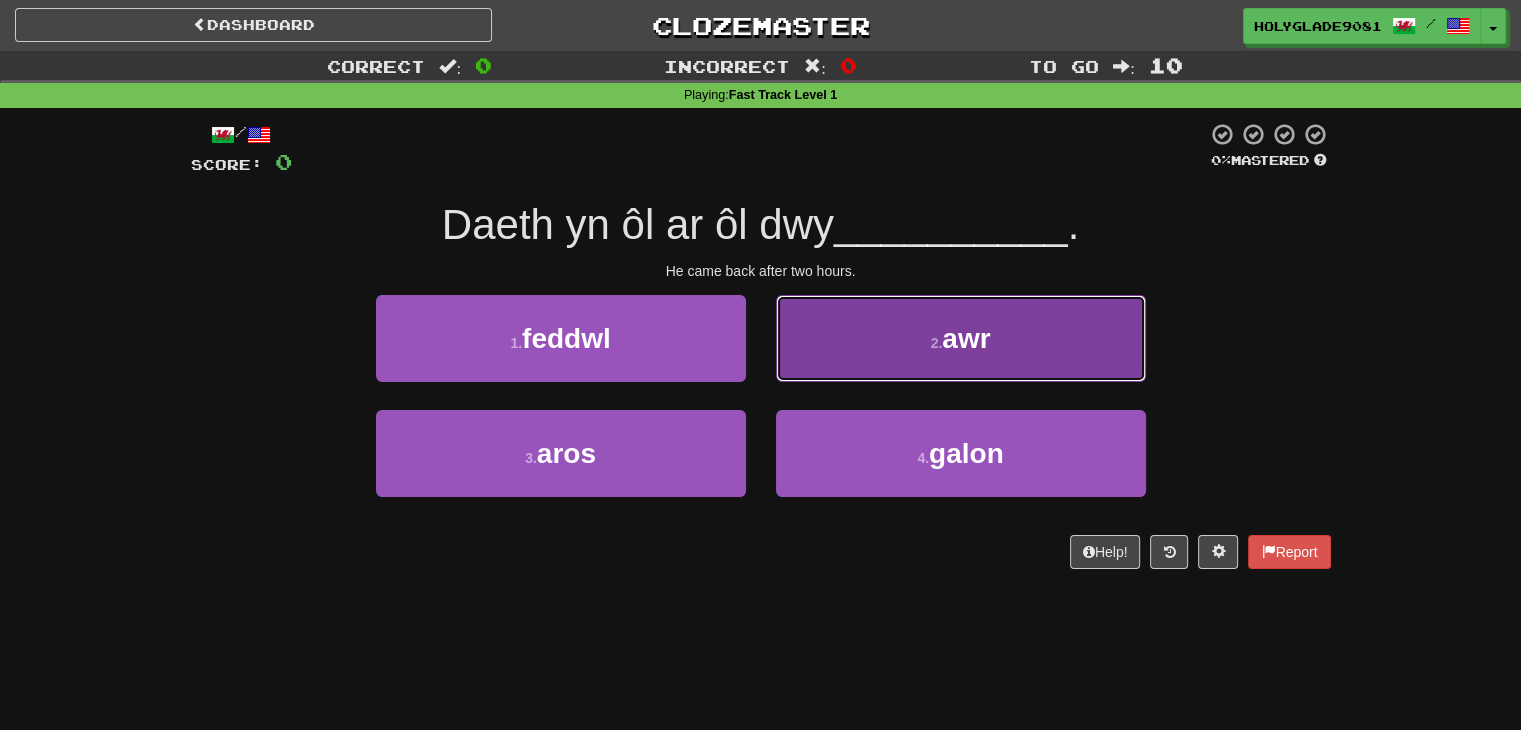 click on "2 .  awr" at bounding box center [961, 338] 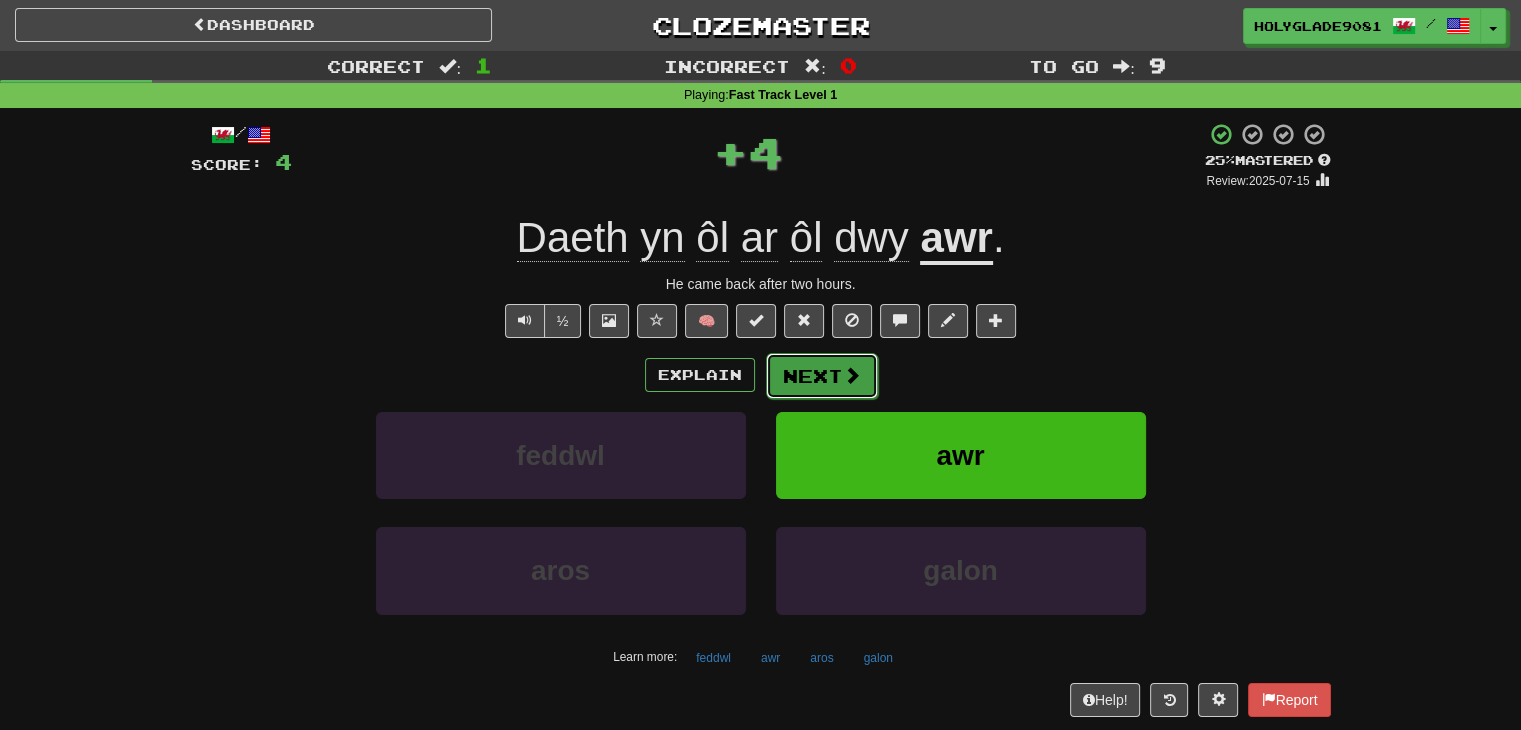 click on "Next" at bounding box center [822, 376] 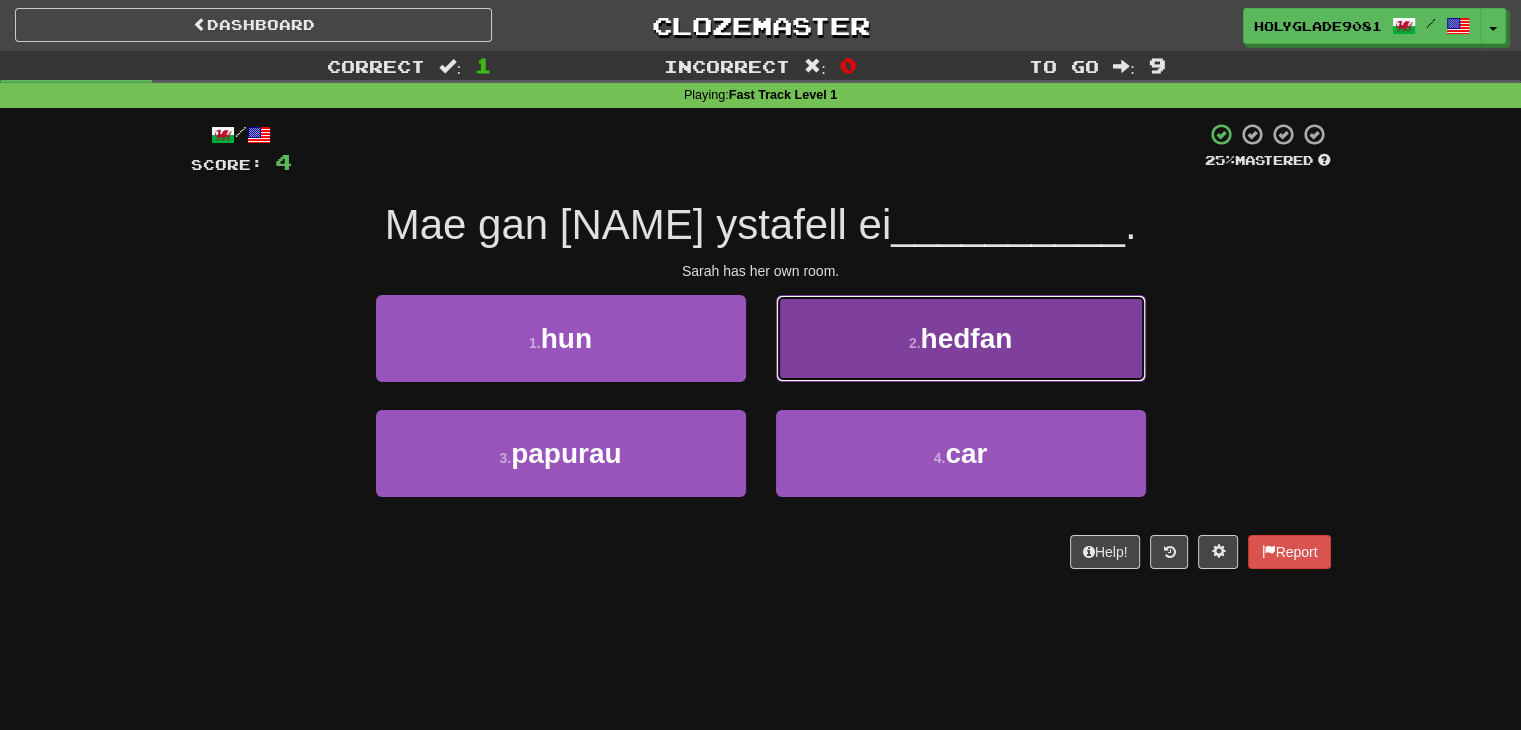 click on "2 .  hedfan" at bounding box center [961, 338] 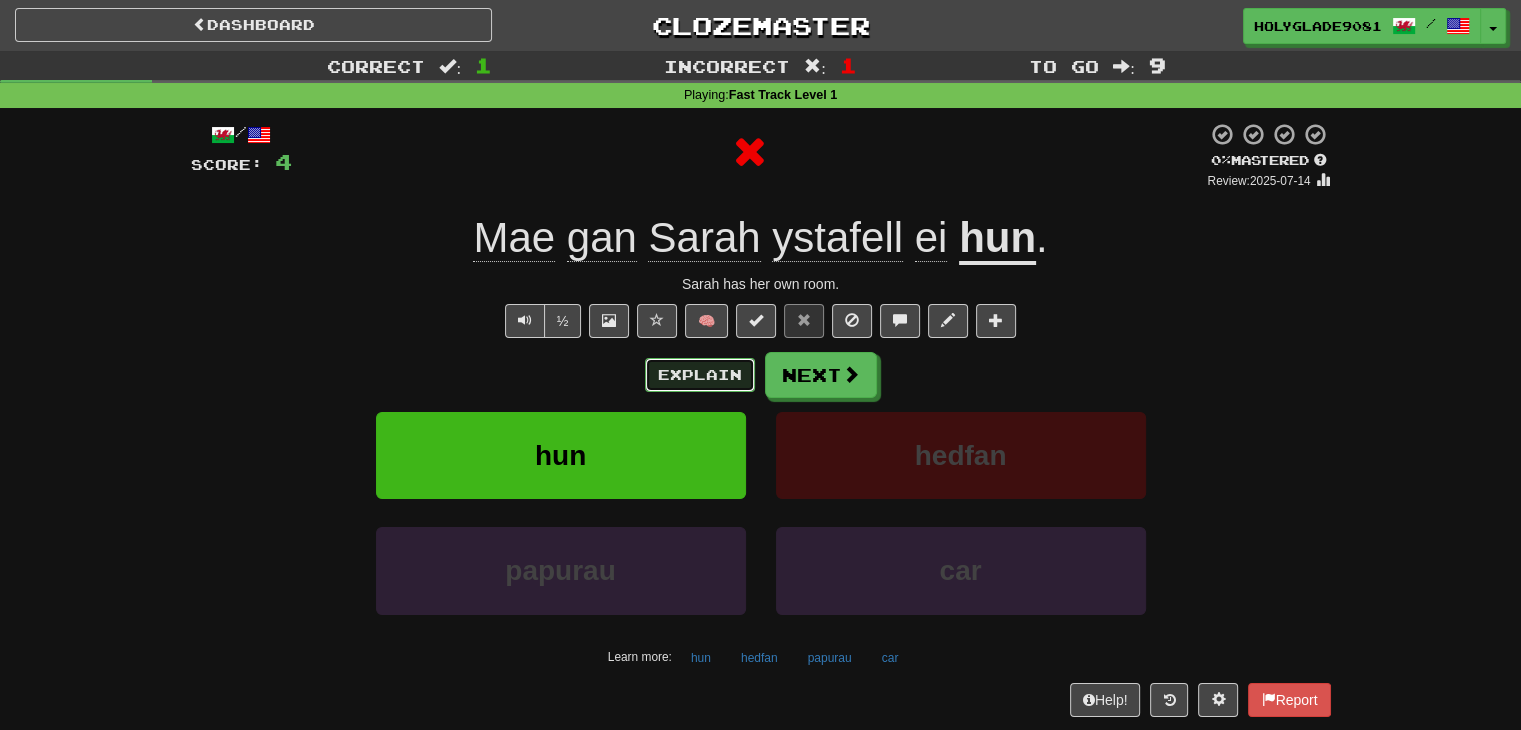 click on "Explain" at bounding box center [700, 375] 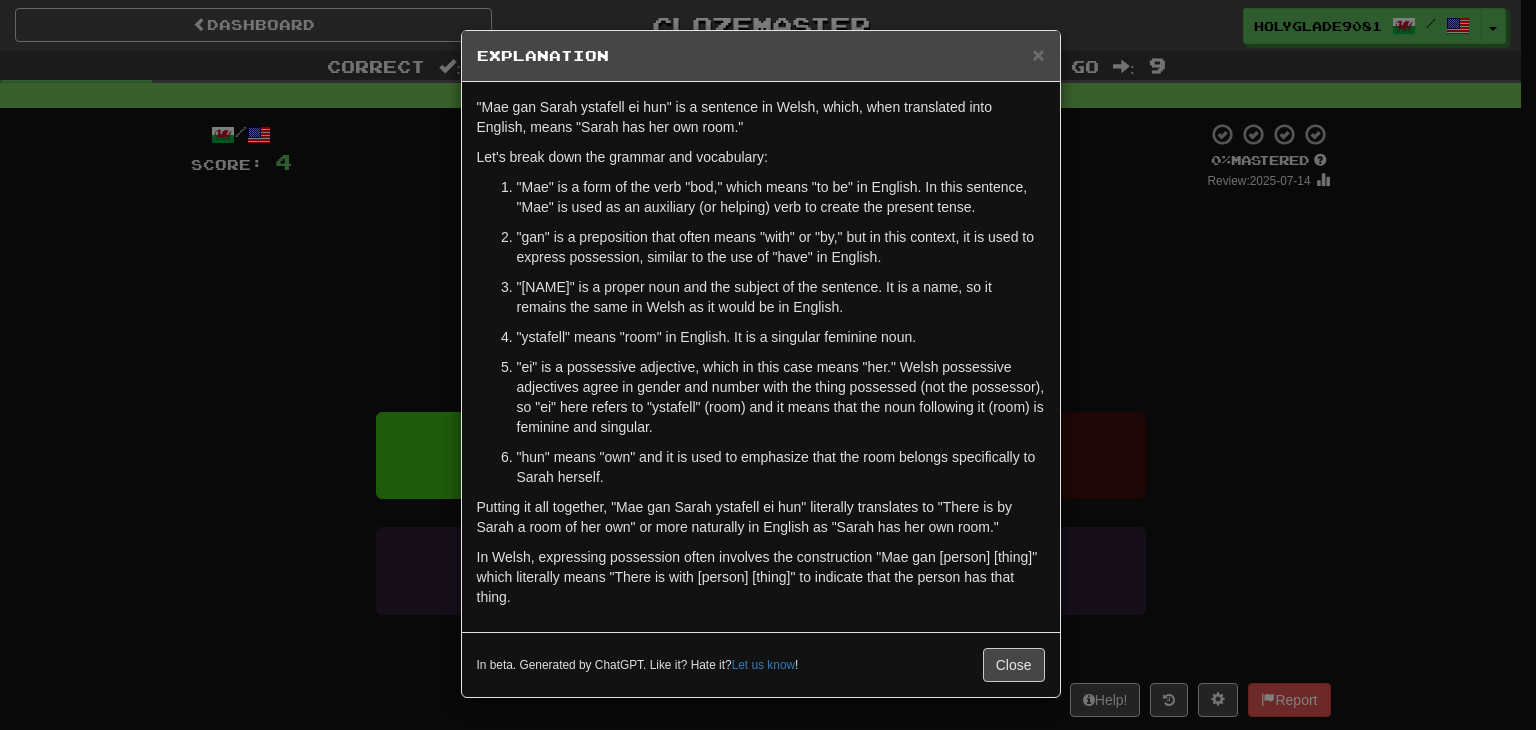 click on "× Explanation "Mae gan Sarah ystafell ei hun" is a sentence in Welsh, which, when translated into English, means "Sarah has her own room."
Let's break down the grammar and vocabulary:
"Mae" is a form of the verb "bod," which means "to be" in English. In this sentence, "Mae" is used as an auxiliary (or helping) verb to create the present tense.
"gan" is a preposition that often means "with" or "by," but in this context, it is used to express possession, similar to the use of "have" in English.
"Sarah" is a proper noun and the subject of the sentence. It is a name, so it remains the same in Welsh as it would be in English.
"ystafell" means "room" in English. It is a singular feminine noun.
"ei" is a possessive adjective, which in this case means "her." Welsh possessive adjectives agree in gender and number with the thing possessed (not the possessor), so "ei" here refers to "ystafell" (room) and it means that the noun following it (room) is feminine and singular.
!" at bounding box center [768, 365] 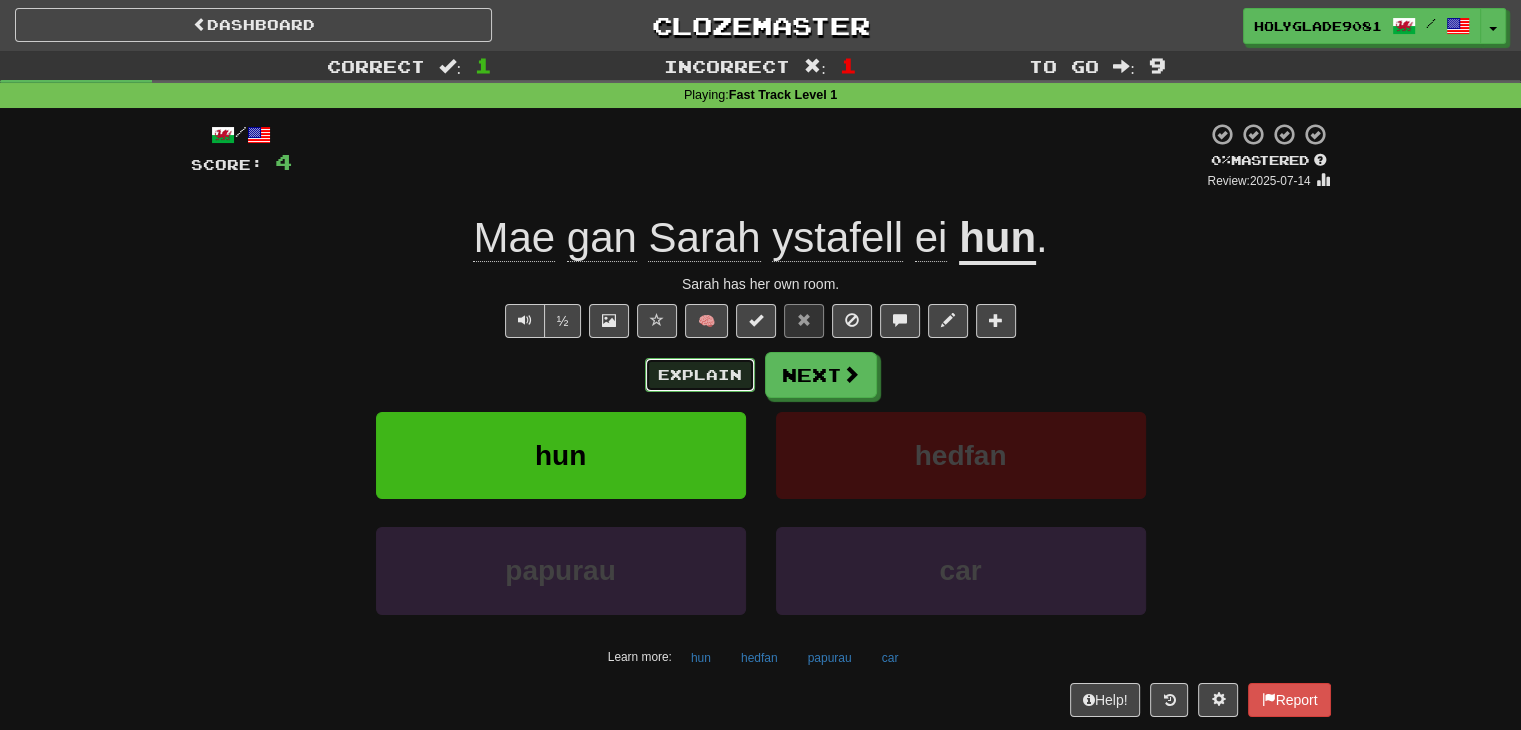 click on "Explain" at bounding box center [700, 375] 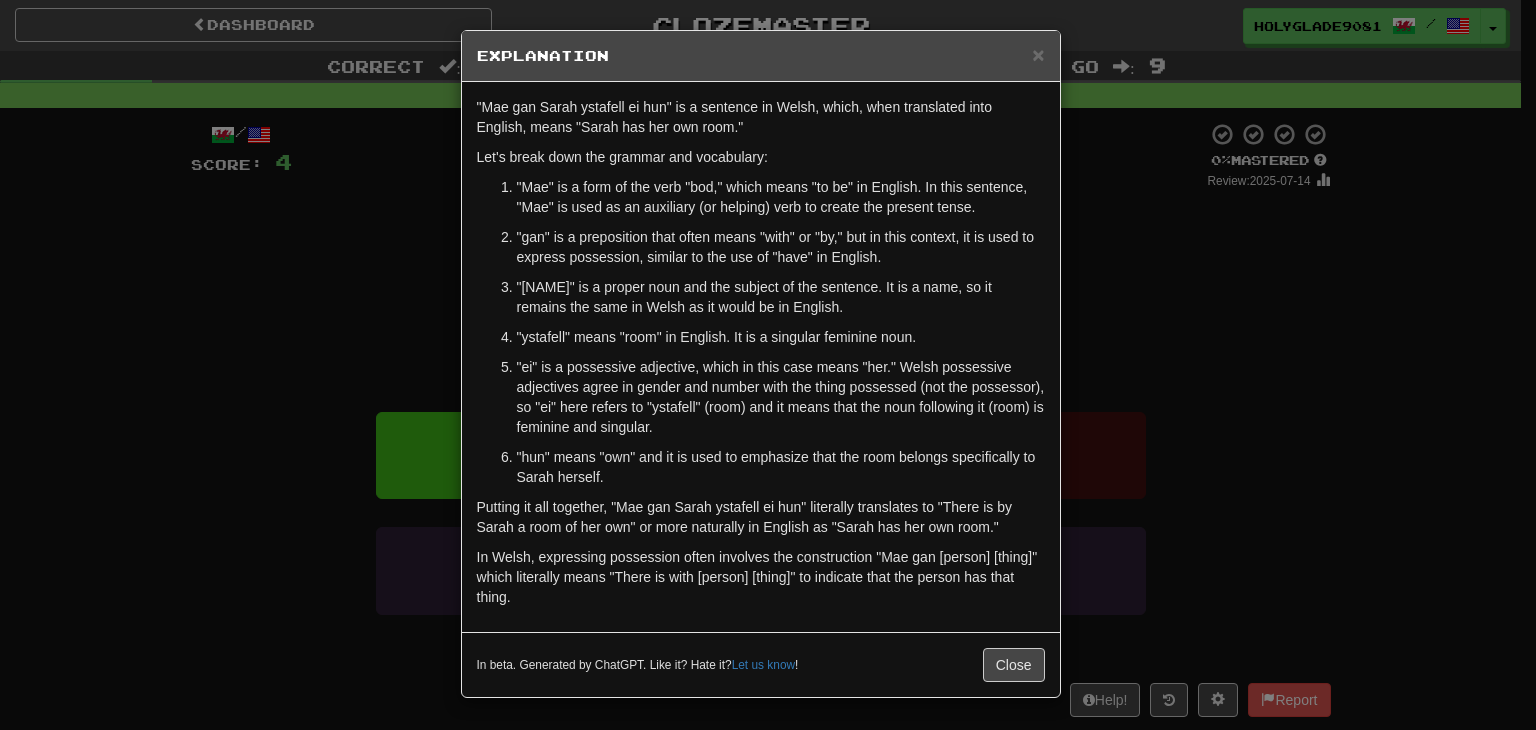 click on "× Explanation "Mae gan Sarah ystafell ei hun" is a sentence in Welsh, which, when translated into English, means "Sarah has her own room."
Let's break down the grammar and vocabulary:
"Mae" is a form of the verb "bod," which means "to be" in English. In this sentence, "Mae" is used as an auxiliary (or helping) verb to create the present tense.
"gan" is a preposition that often means "with" or "by," but in this context, it is used to express possession, similar to the use of "have" in English.
"Sarah" is a proper noun and the subject of the sentence. It is a name, so it remains the same in Welsh as it would be in English.
"ystafell" means "room" in English. It is a singular feminine noun.
"ei" is a possessive adjective, which in this case means "her." Welsh possessive adjectives agree in gender and number with the thing possessed (not the possessor), so "ei" here refers to "ystafell" (room) and it means that the noun following it (room) is feminine and singular.
!" at bounding box center (768, 365) 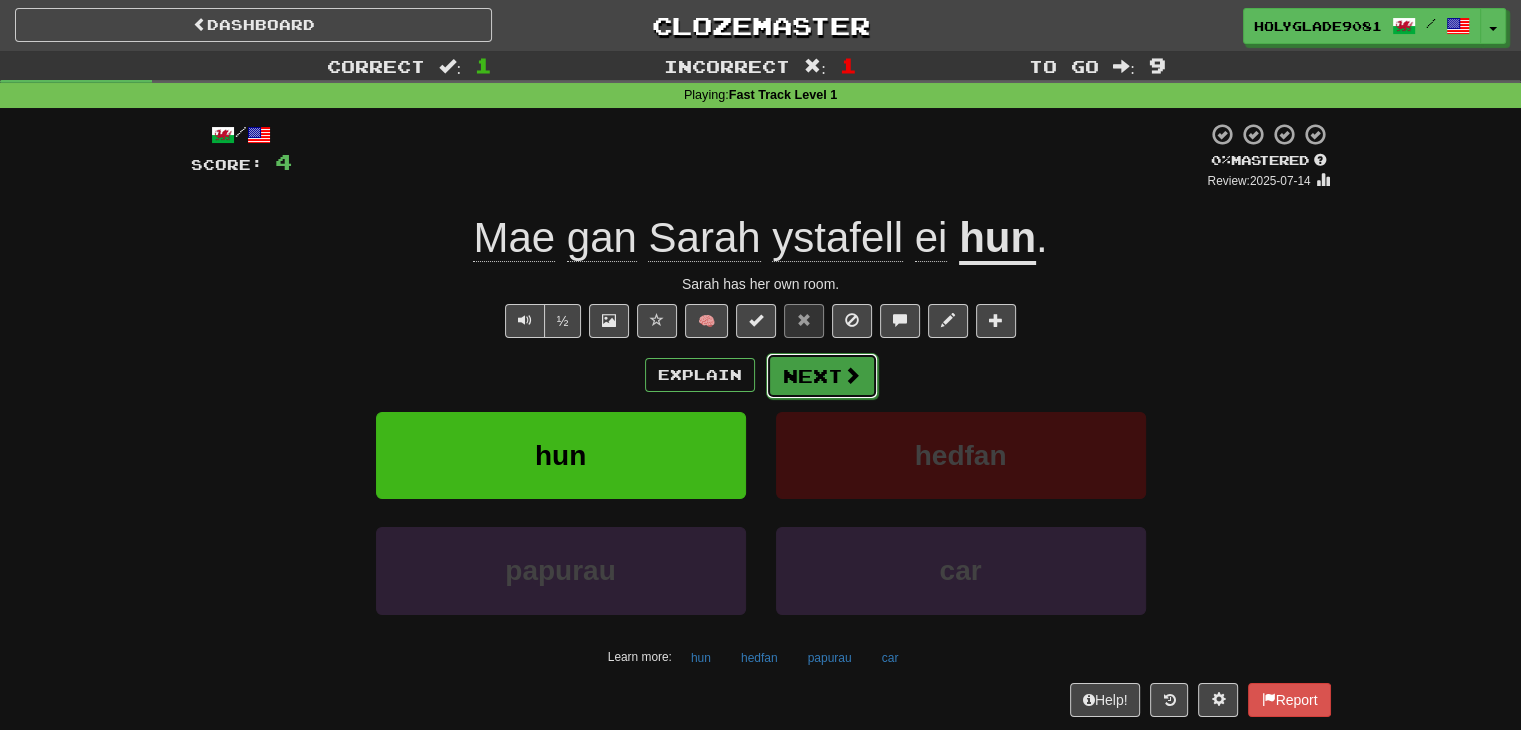 click on "Next" at bounding box center [822, 376] 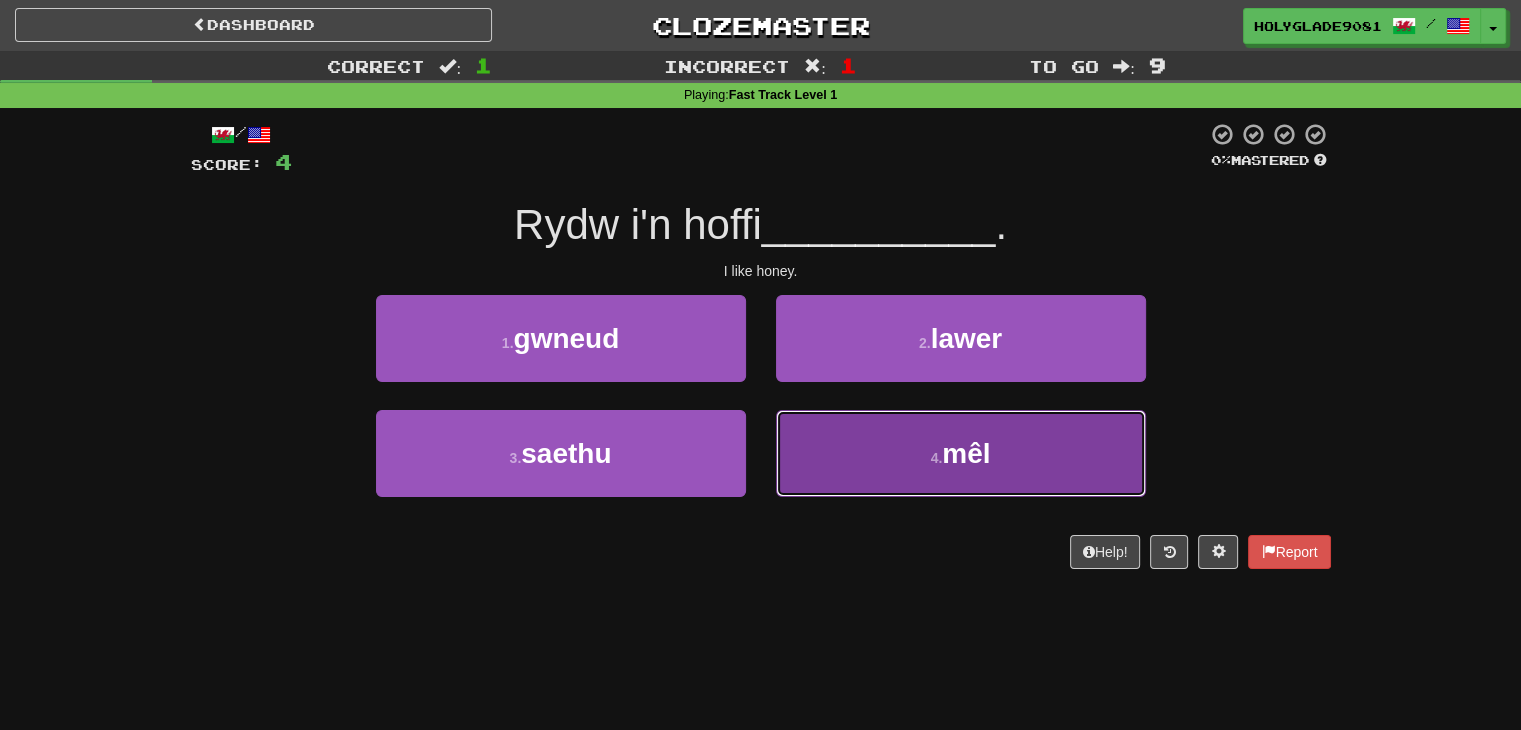 click on "4 .  mêl" at bounding box center (961, 453) 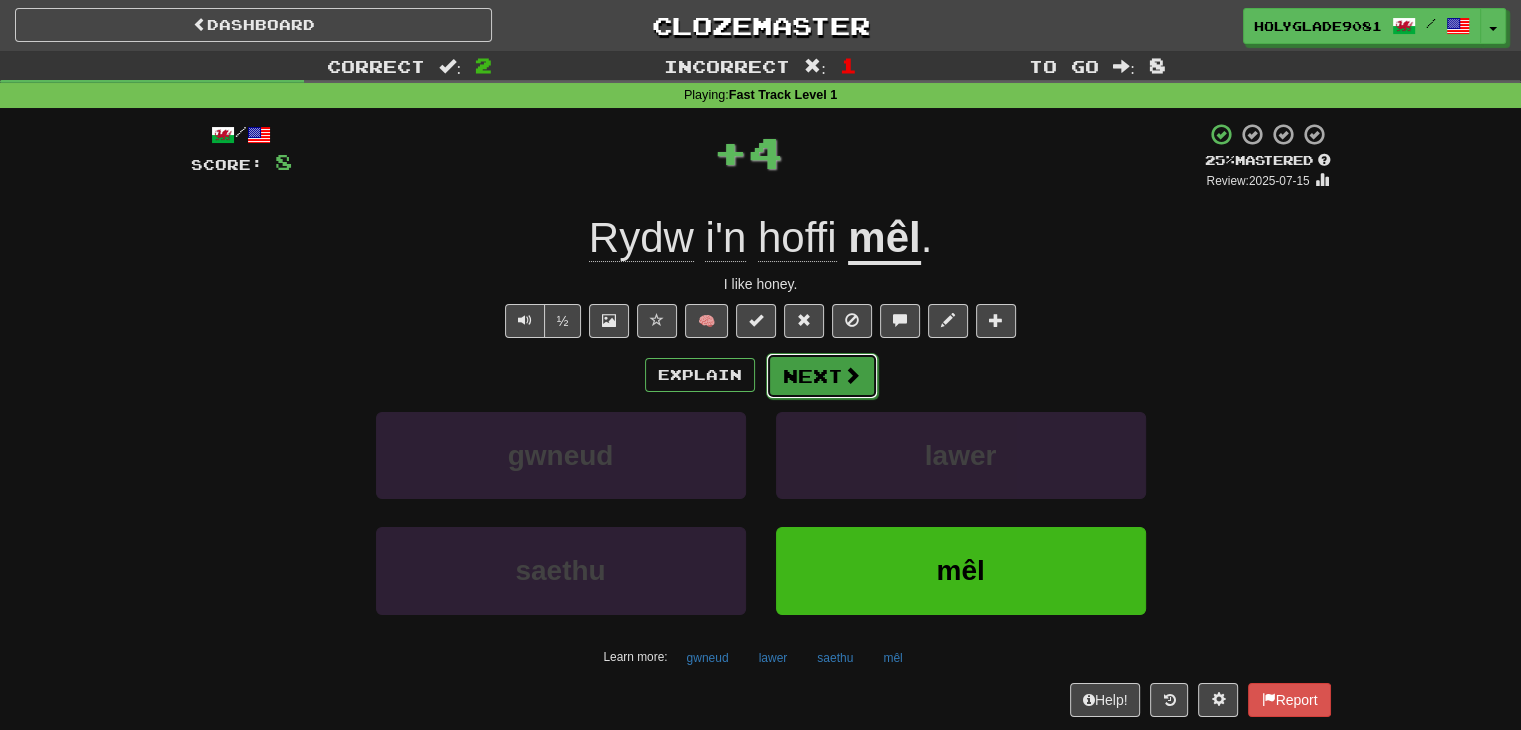 click on "Next" at bounding box center [822, 376] 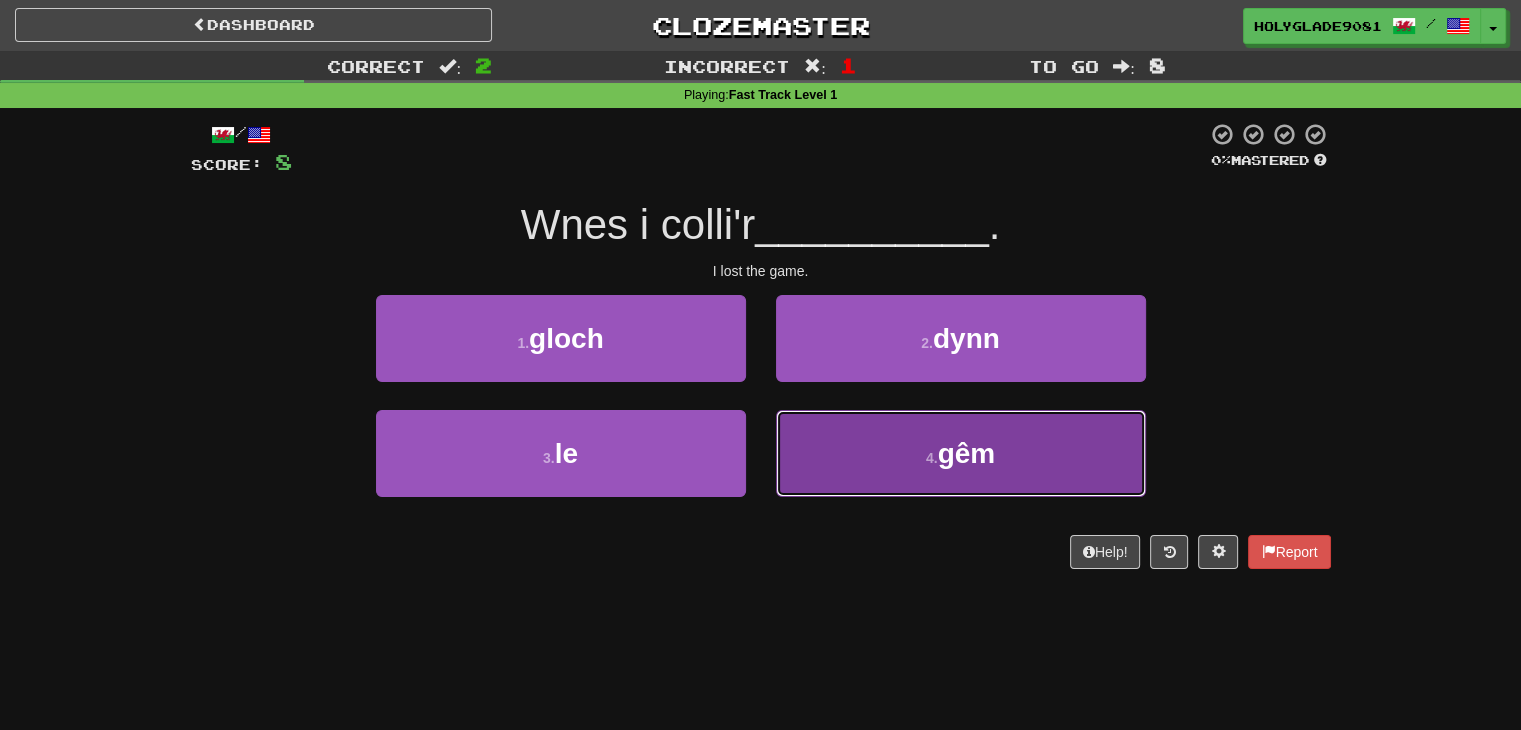 click on "4 .  gêm" at bounding box center [961, 453] 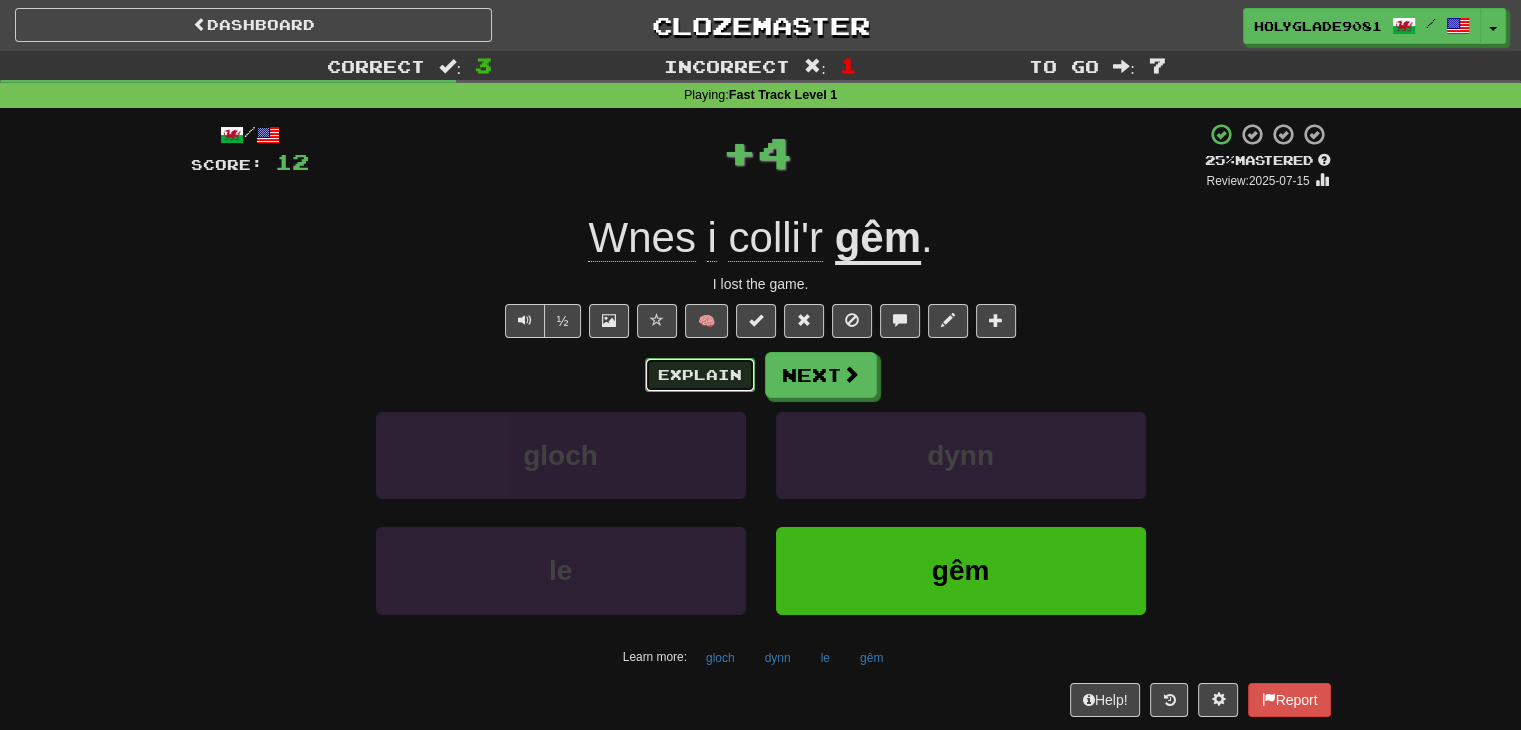 click on "Explain" at bounding box center (700, 375) 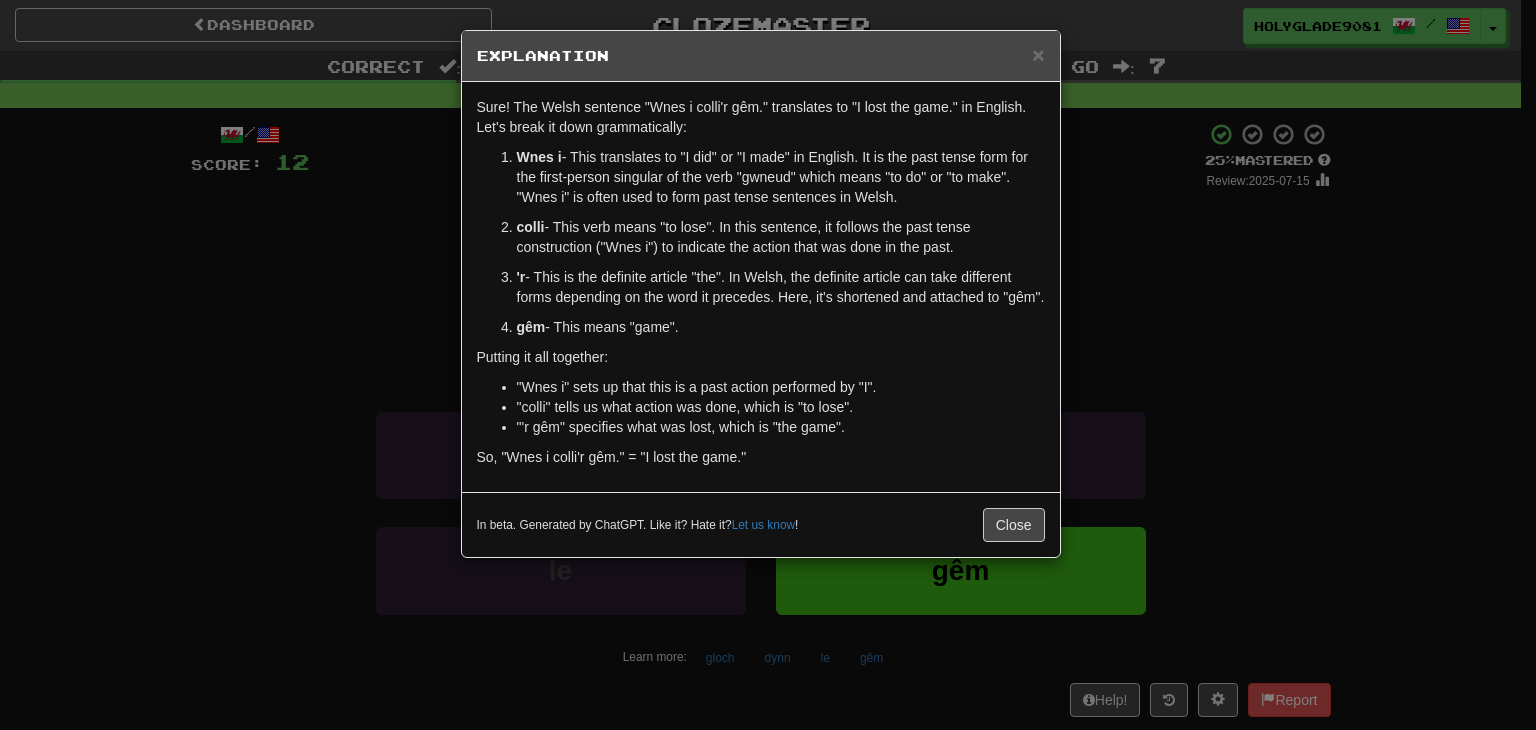 click on "× Explanation Sure! The Welsh sentence "Wnes i colli'r gêm." translates to "I lost the game." in English. Let's break it down grammatically:
Wnes i  - This translates to "I did" or "I made" in English. It is the past tense form for the first-person singular of the verb "gwneud" which means "to do" or "to make". "Wnes i" is often used to form past tense sentences in Welsh.
colli  - This verb means "to lose". In this sentence, it follows the past tense construction ("Wnes i") to indicate the action that was done in the past.
'r  - This is the definite article "the". In Welsh, the definite article can take different forms depending on the word it precedes. Here, it's shortened and attached to "gêm".
gêm  - This means "game".
Putting it all together:
"Wnes i" sets up that this is a past action performed by "I".
"colli" tells us what action was done, which is "to lose".
"'r gêm" specifies what was lost, which is "the game".
Let us know ! Close" at bounding box center [768, 365] 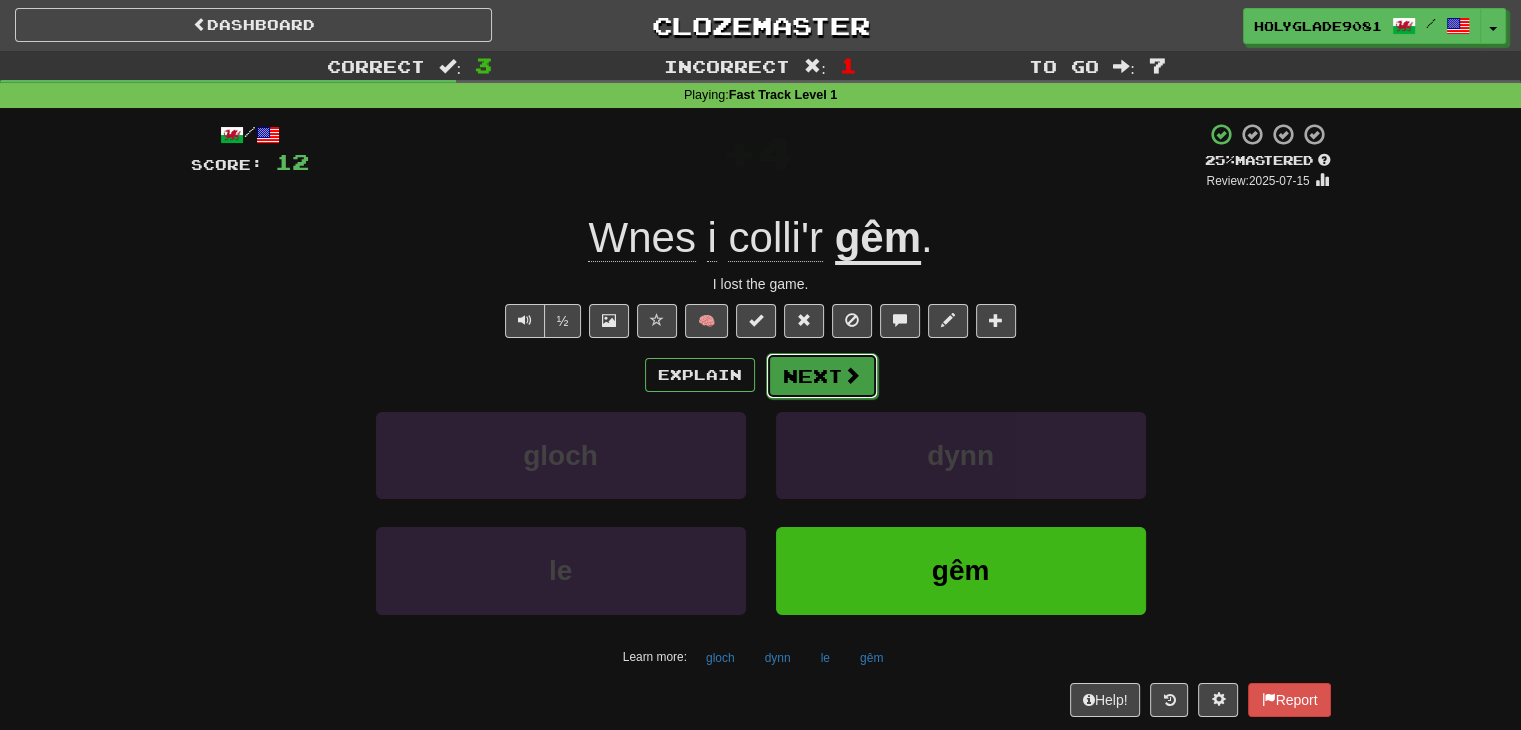 click at bounding box center [852, 375] 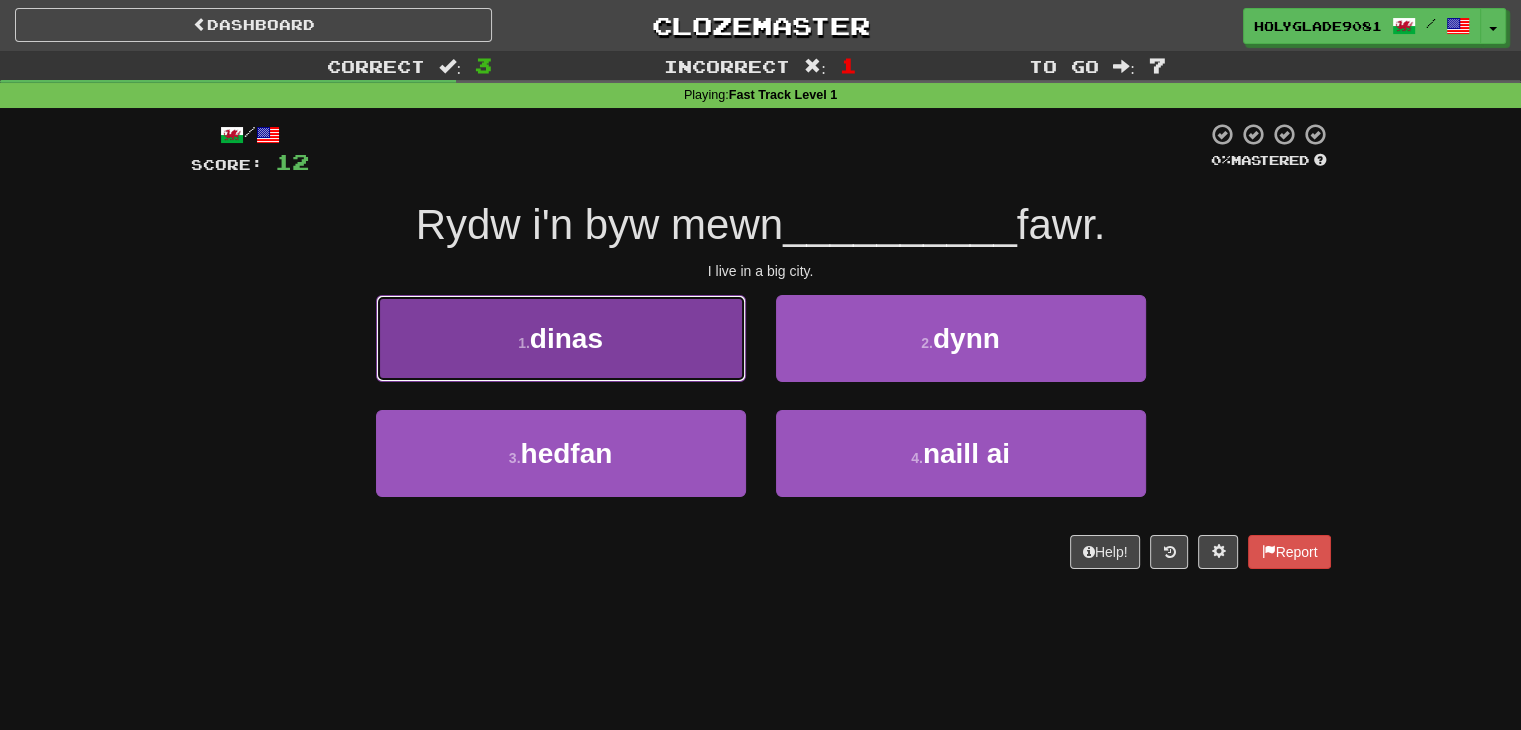 click on "1 .  dinas" at bounding box center (561, 338) 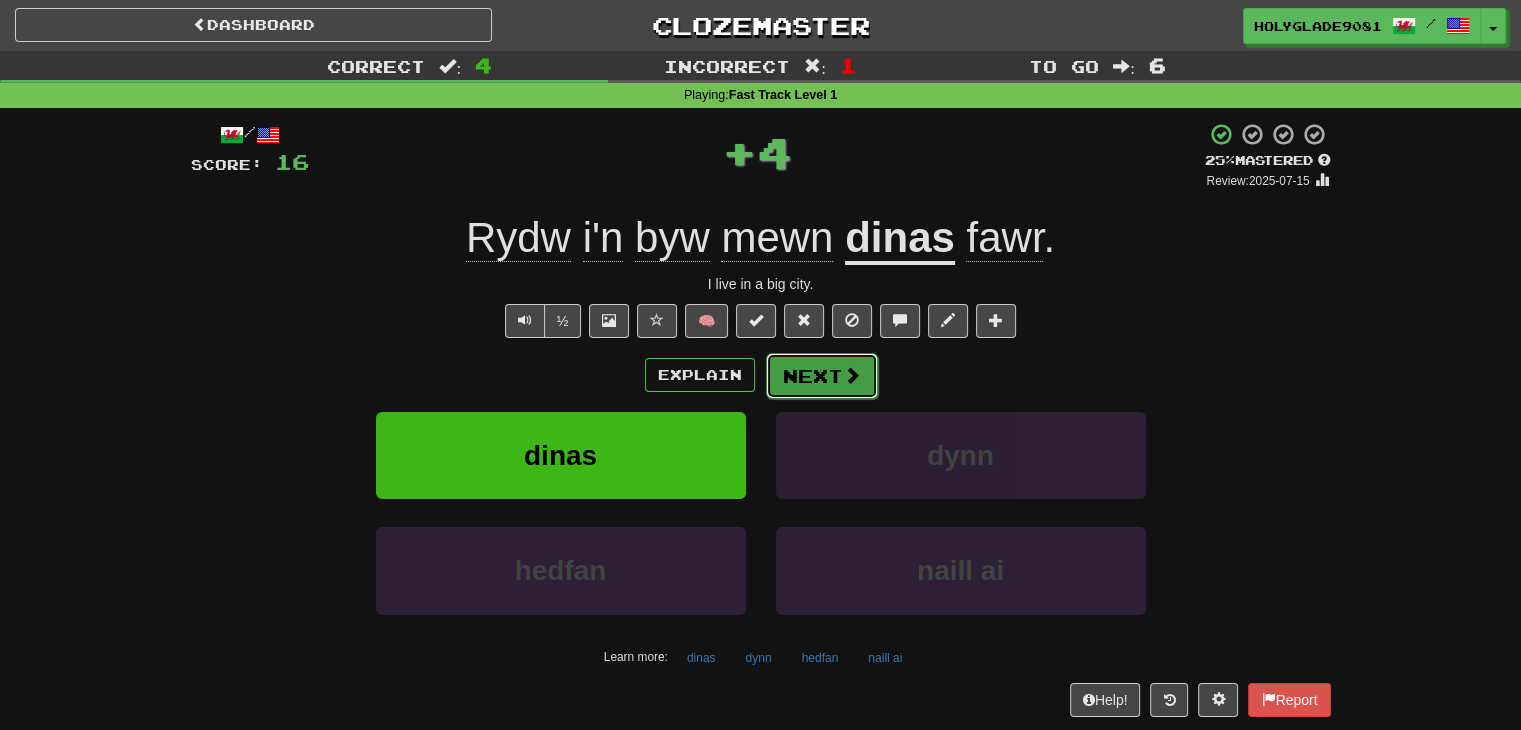 click on "Next" at bounding box center (822, 376) 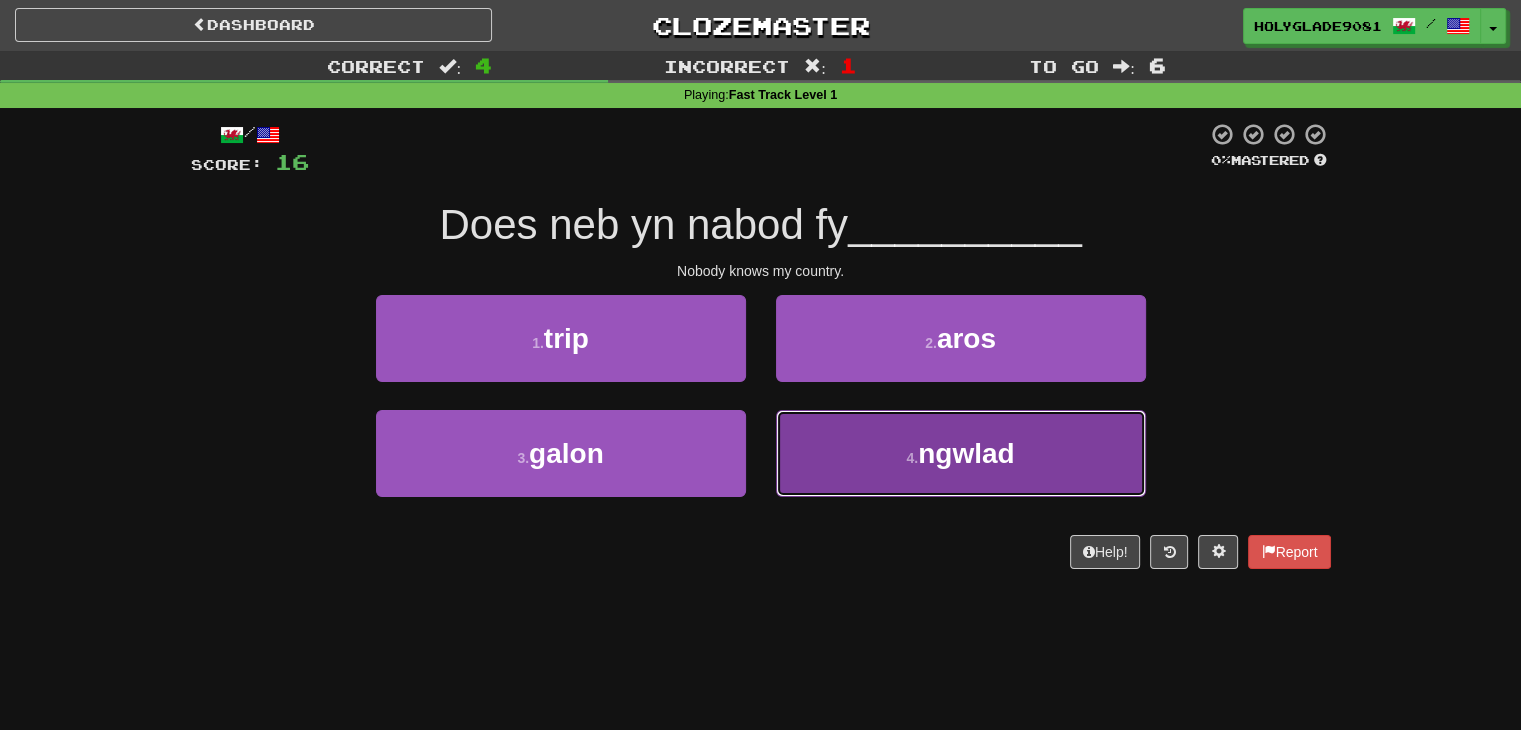 click on "4 .  ngwlad" at bounding box center [961, 453] 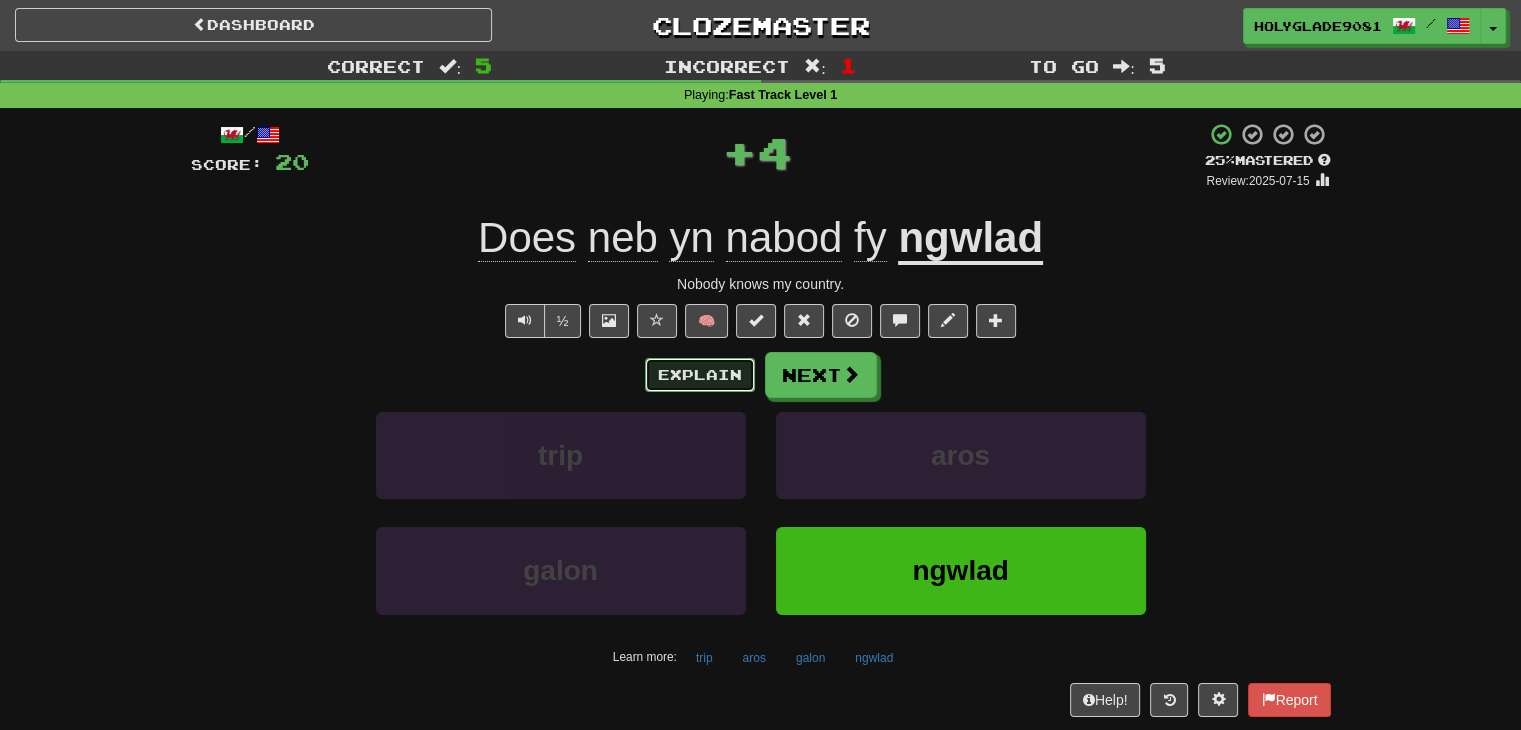 click on "Explain" at bounding box center (700, 375) 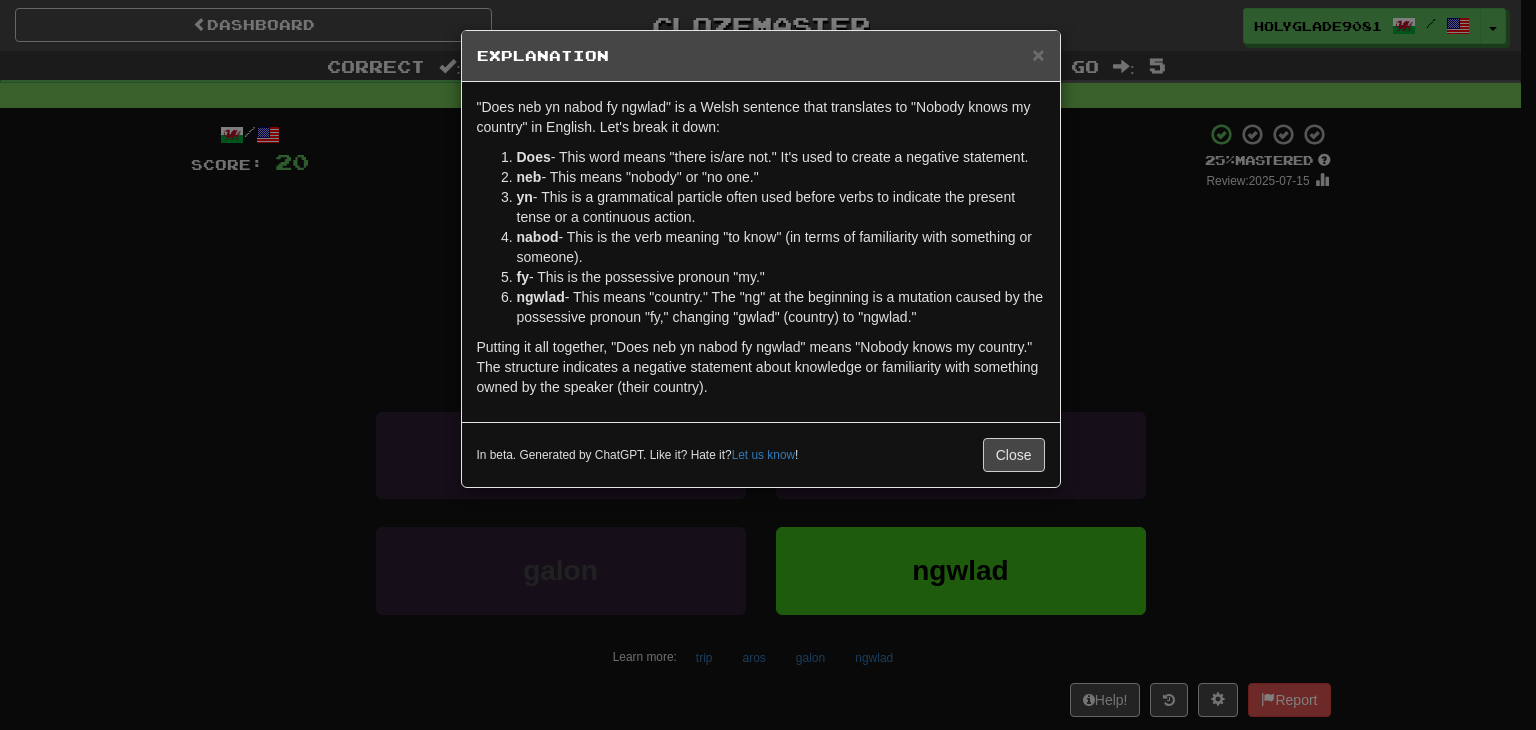 click on "× Explanation "Does neb yn nabod fy ngwlad" is a Welsh sentence that translates to "Nobody knows my country" in English. Let's break it down:
Does  - This word means "there is/are not." It's used to create a negative statement.
neb  - This means "nobody" or "no one."
yn  - This is a grammatical particle often used before verbs to indicate the present tense or a continuous action.
nabod  - This is the verb meaning "to know" (in terms of familiarity with something or someone).
fy  - This is the possessive pronoun "my."
ngwlad  - This means "country." The "ng" at the beginning is a mutation caused by the possessive pronoun "fy," changing "gwlad" (country) to "ngwlad."
Putting it all together, "Does neb yn nabod fy ngwlad" means "Nobody knows my country." The structure indicates a negative statement about knowledge or familiarity with something owned by the speaker (their country). In beta. Generated by ChatGPT. Like it? Hate it?  Let us know ! Close" at bounding box center [768, 365] 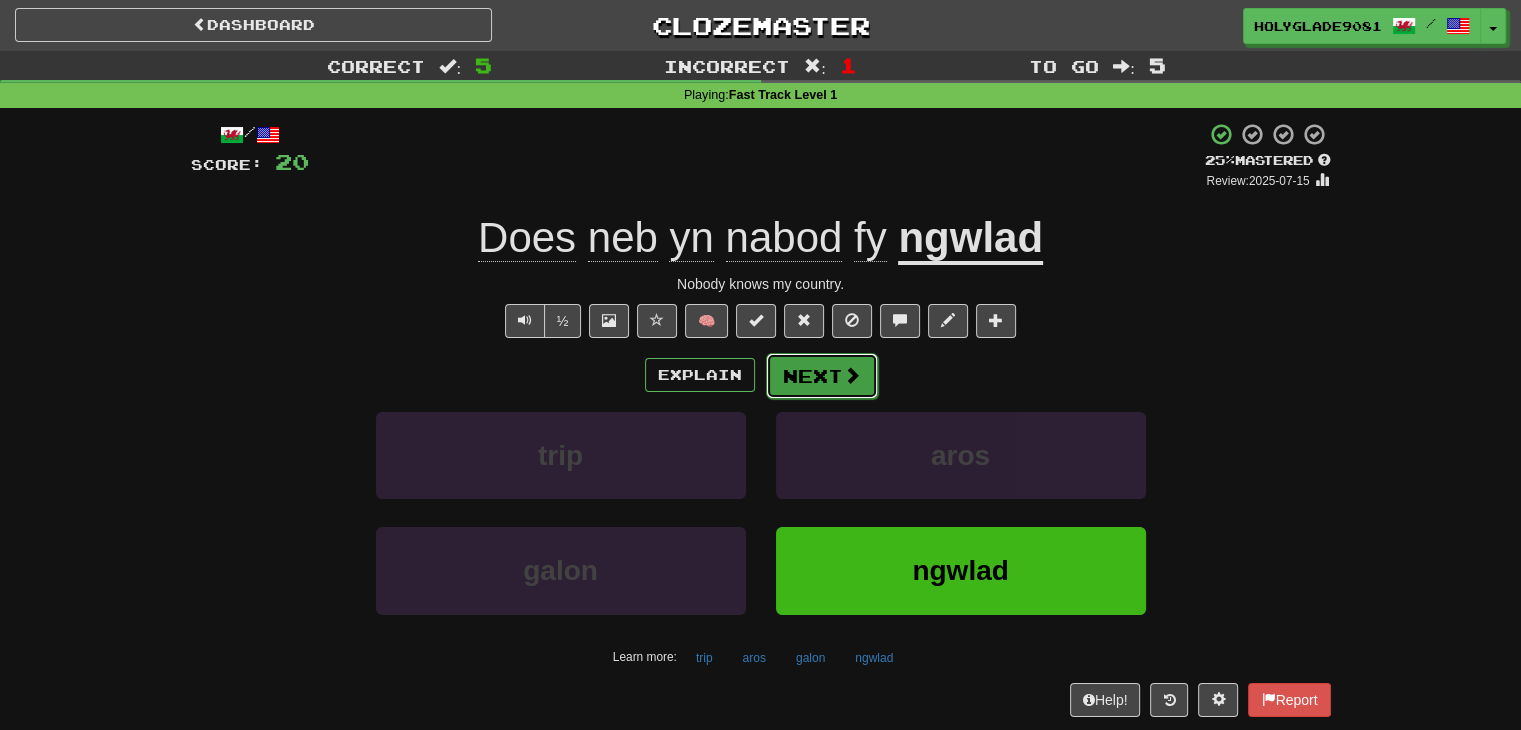 click on "Next" at bounding box center [822, 376] 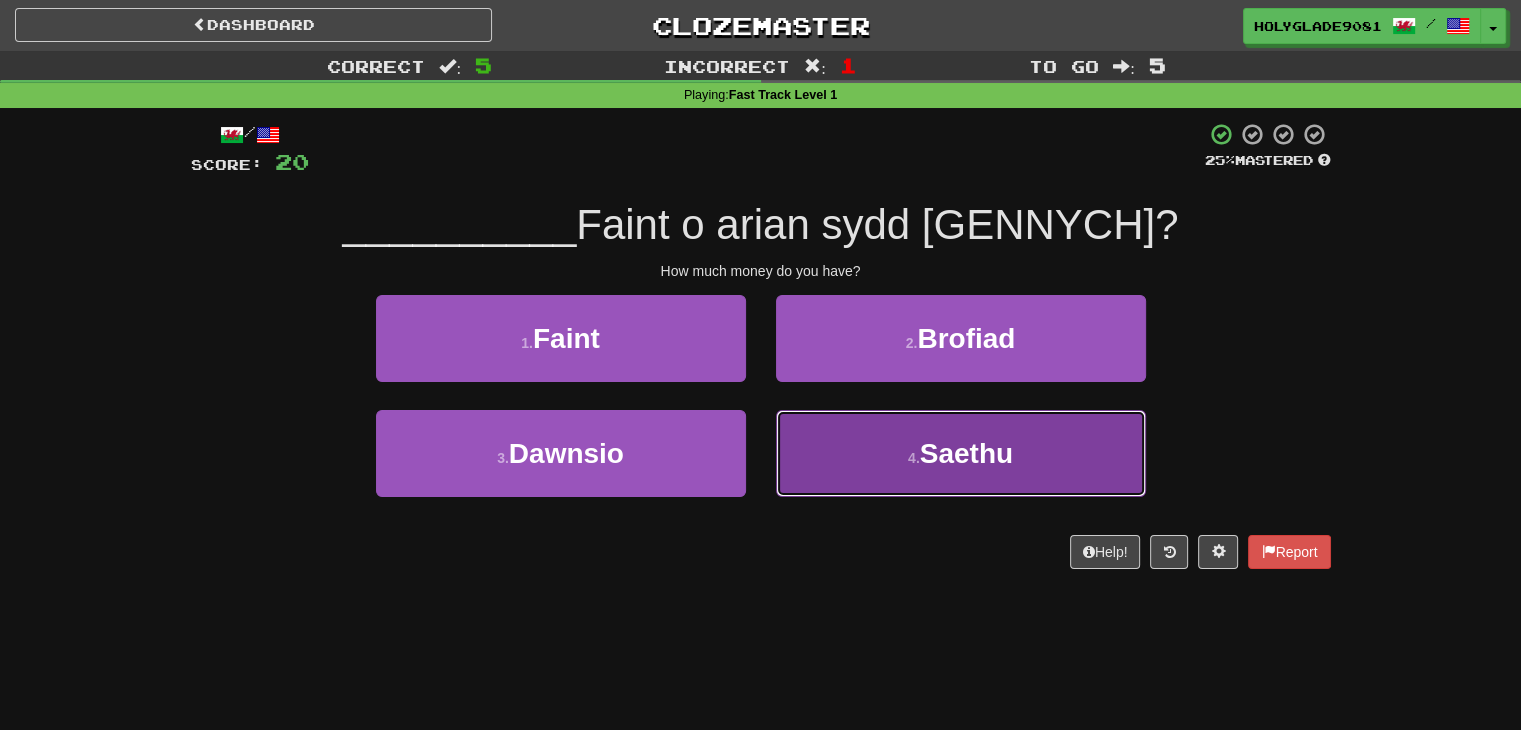 click on "4 .  Saethu" at bounding box center (961, 453) 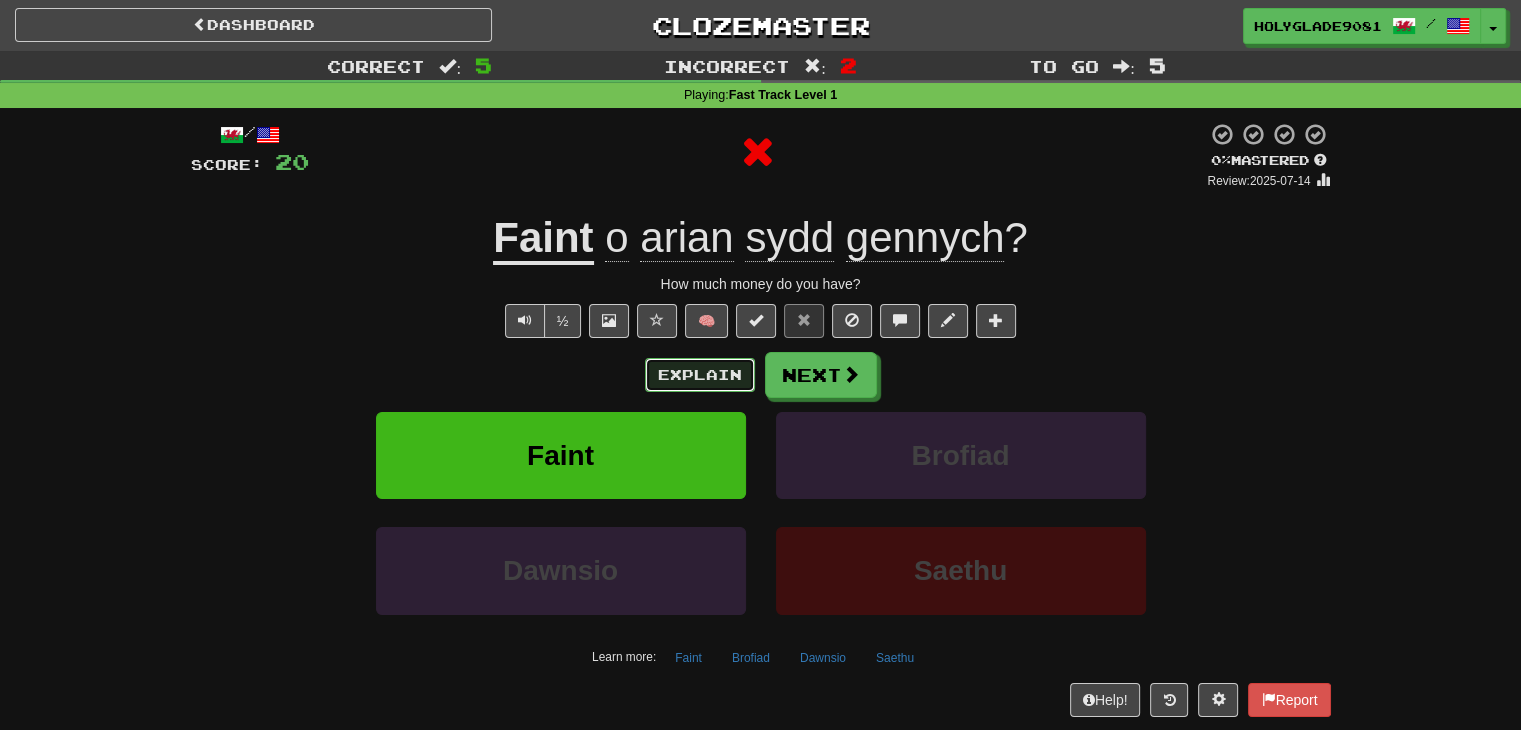 click on "Explain" at bounding box center [700, 375] 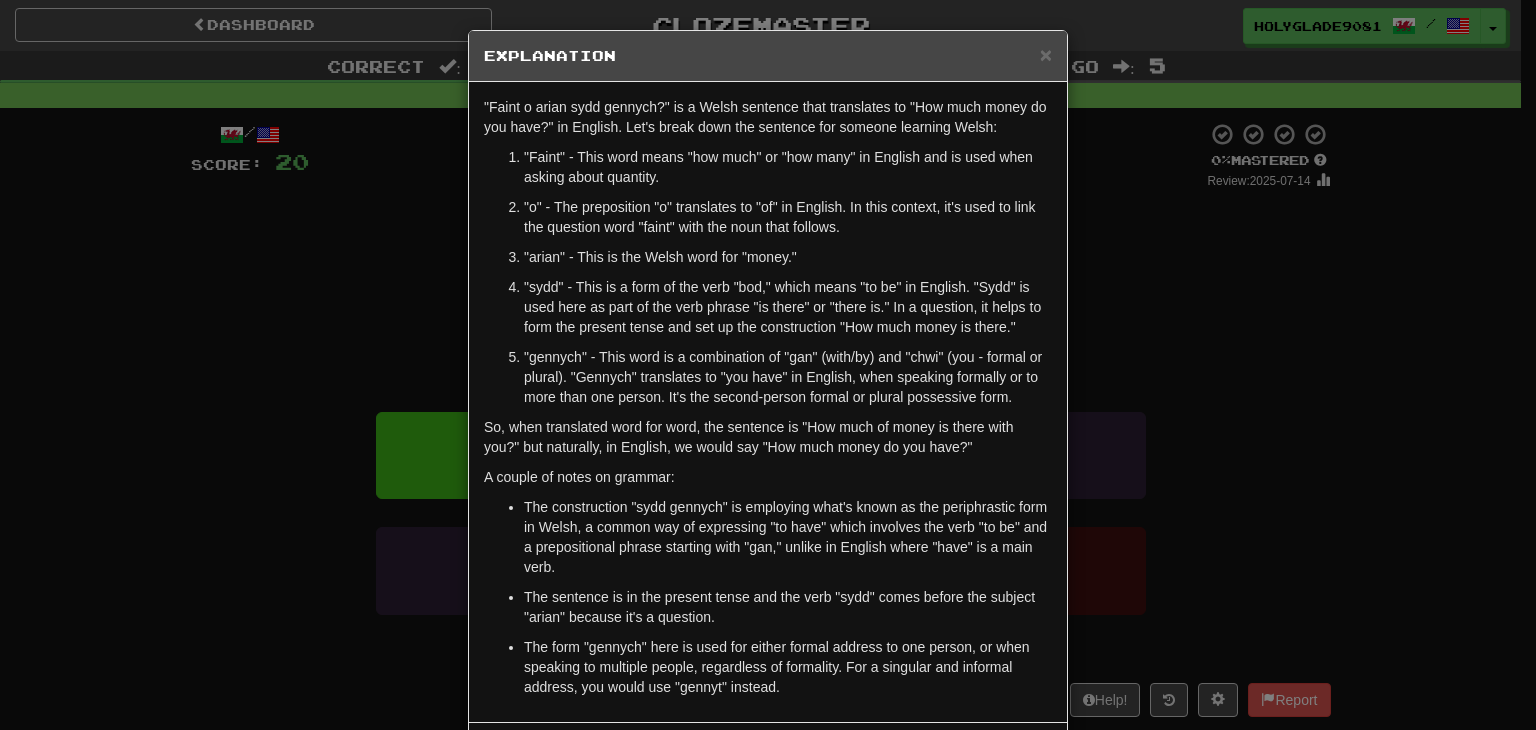 click on "× Explanation "Faint o arian sydd gennych?" is a Welsh sentence that translates to "How much money do you have?" in English. Let's break down the sentence for someone learning Welsh:
"Faint" - This word means "how much" or "how many" in English and is used when asking about quantity.
"o" - The preposition "o" translates to "of" in English. In this context, it's used to link the question word "faint" with the noun that follows.
"arian" - This is the Welsh word for "money."
"sydd" - This is a form of the verb "bod," which means "to be" in English. "Sydd" is used here as part of the verb phrase "is there" or "there is." In a question, it helps to form the present tense and set up the construction "How much money is there."
"gennych" - This word is a combination of "gan" (with/by) and "chwi" (you - formal or plural). "Gennych" translates to "you have" in English, when speaking formally or to more than one person. It's the second-person formal or plural possessive form." at bounding box center [768, 365] 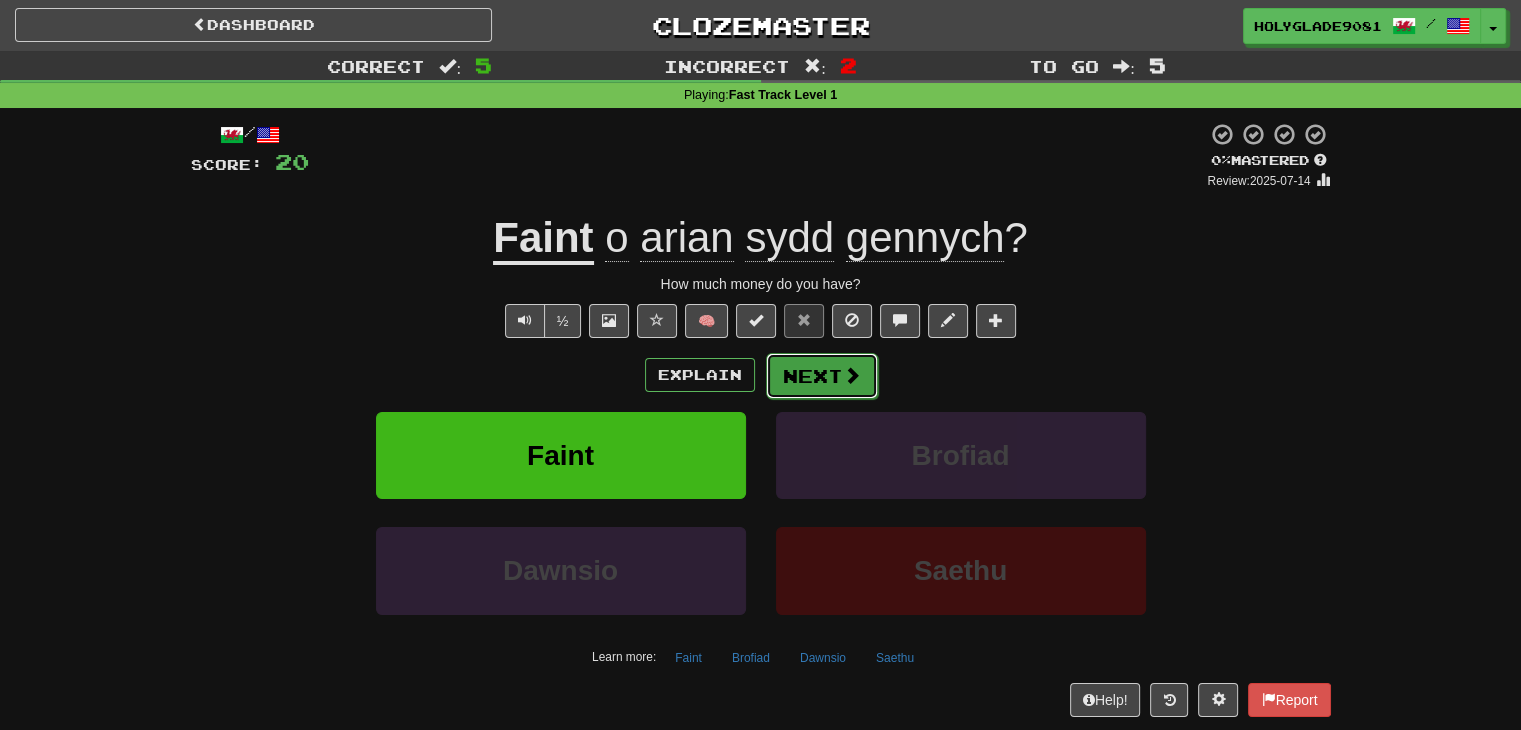 click on "Next" at bounding box center (822, 376) 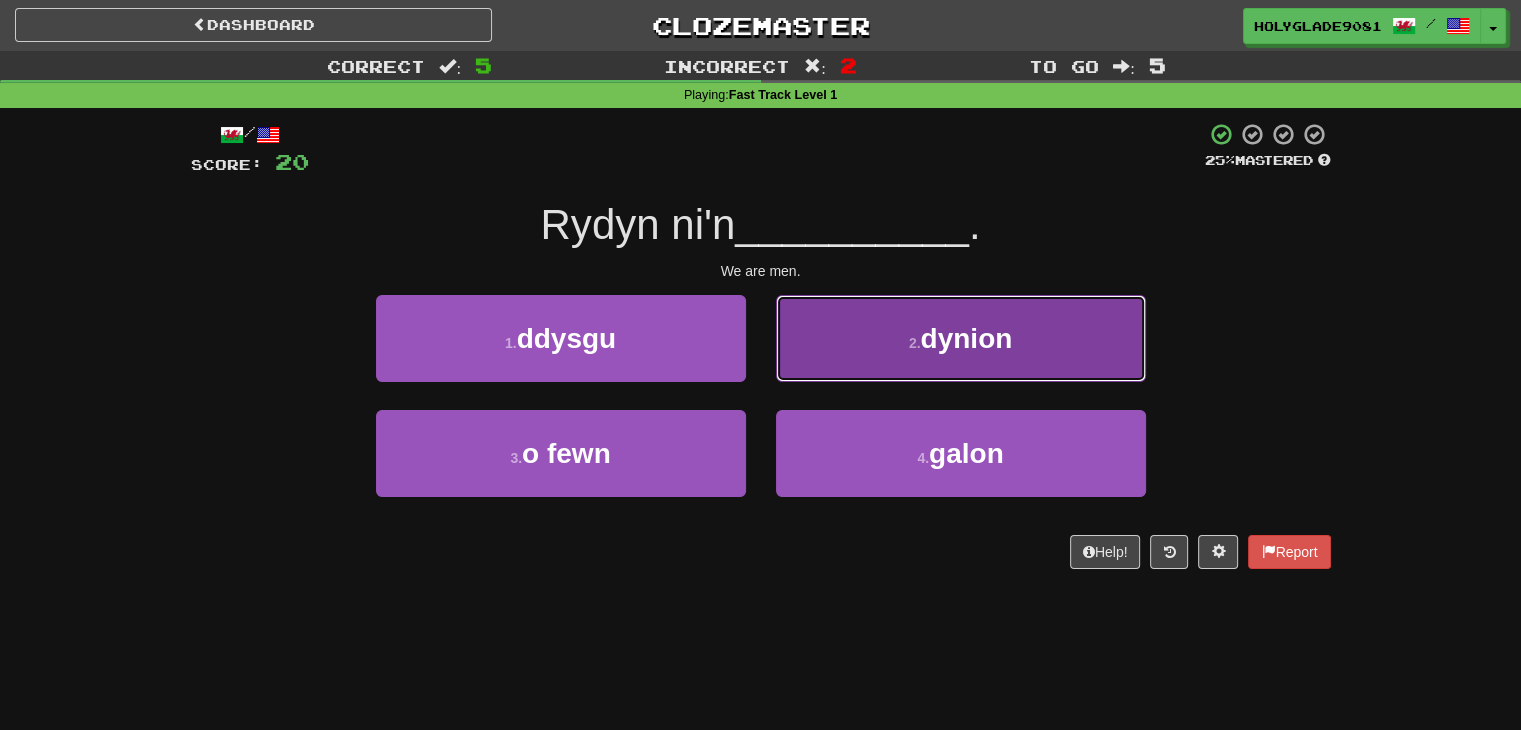 click on "2 .  dynion" at bounding box center (961, 338) 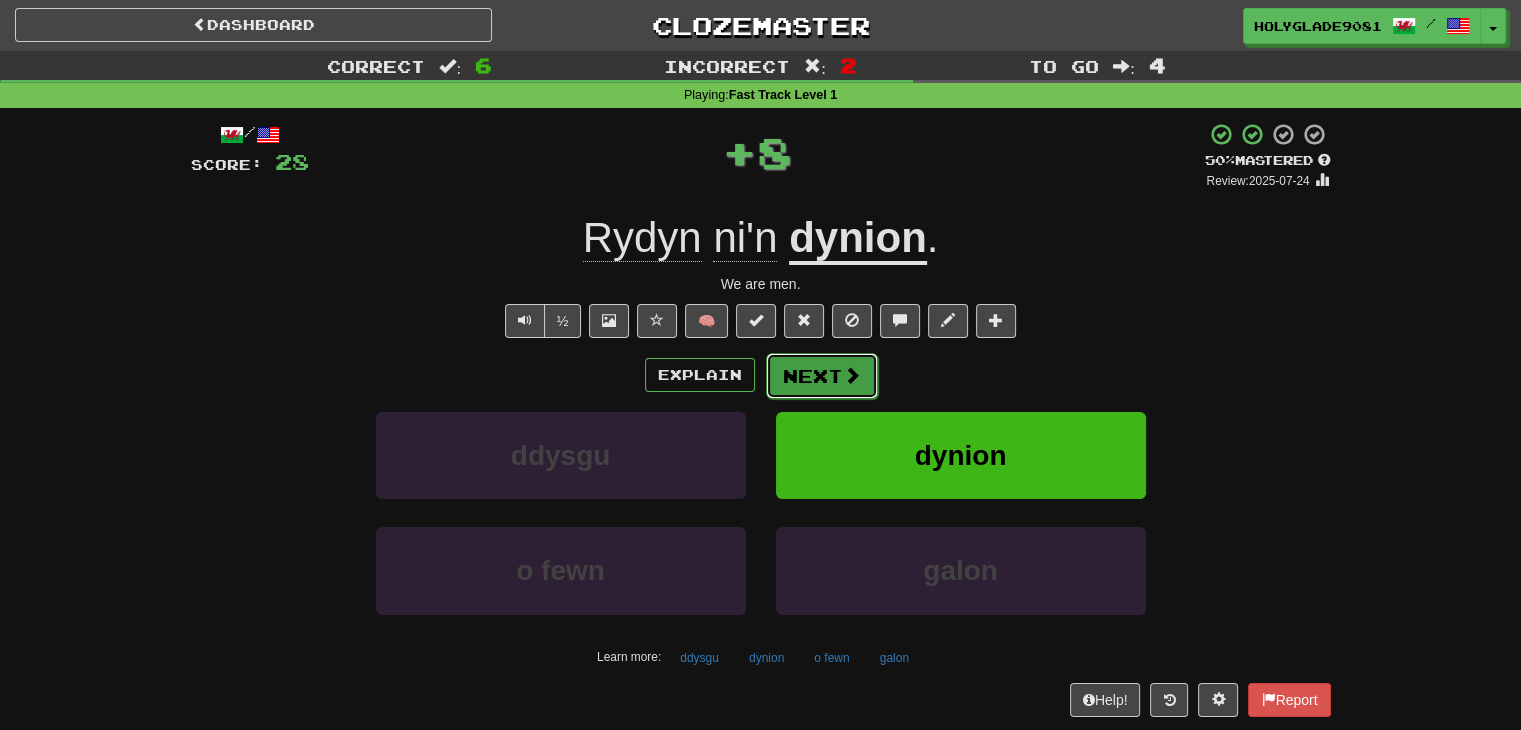 click on "Next" at bounding box center [822, 376] 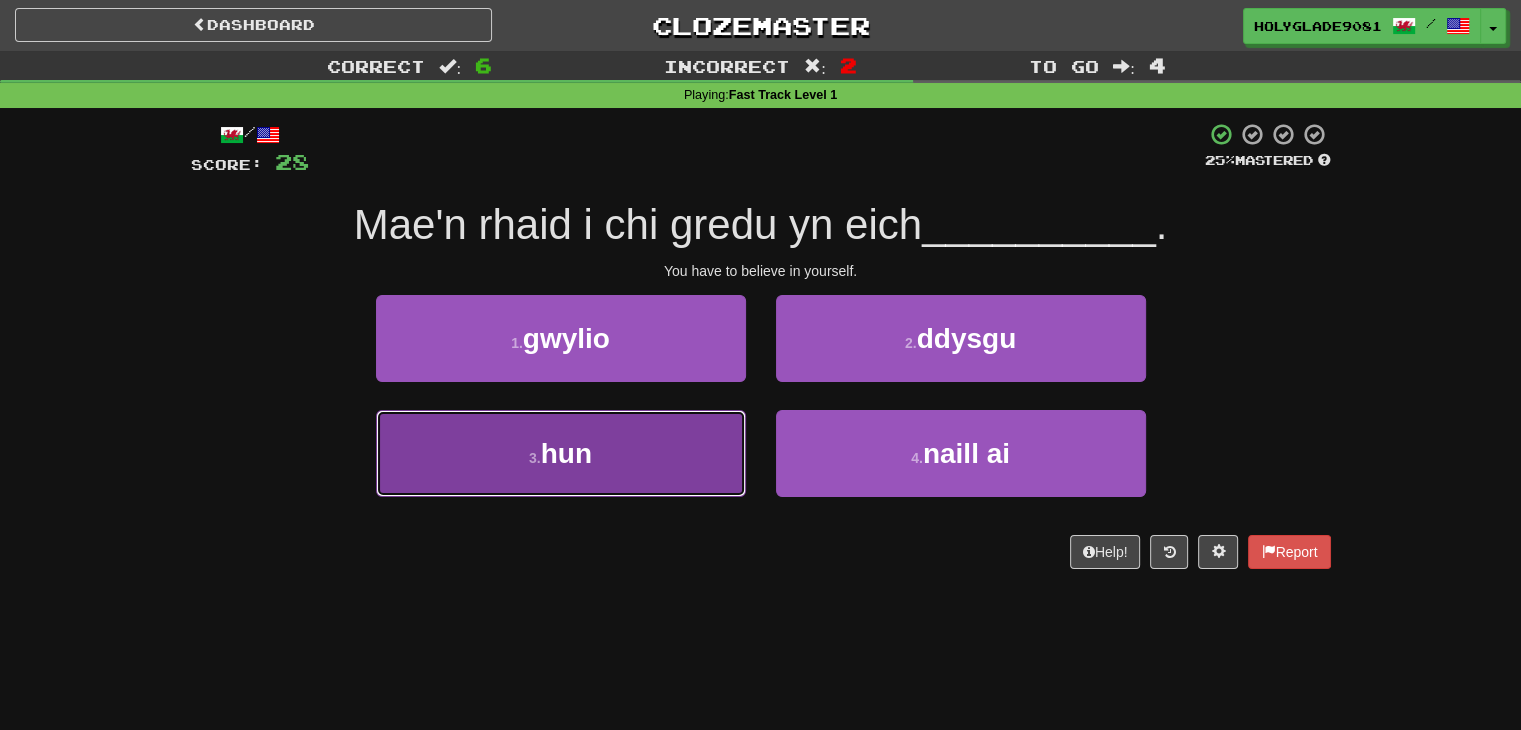 click on "3 .  hun" at bounding box center [561, 453] 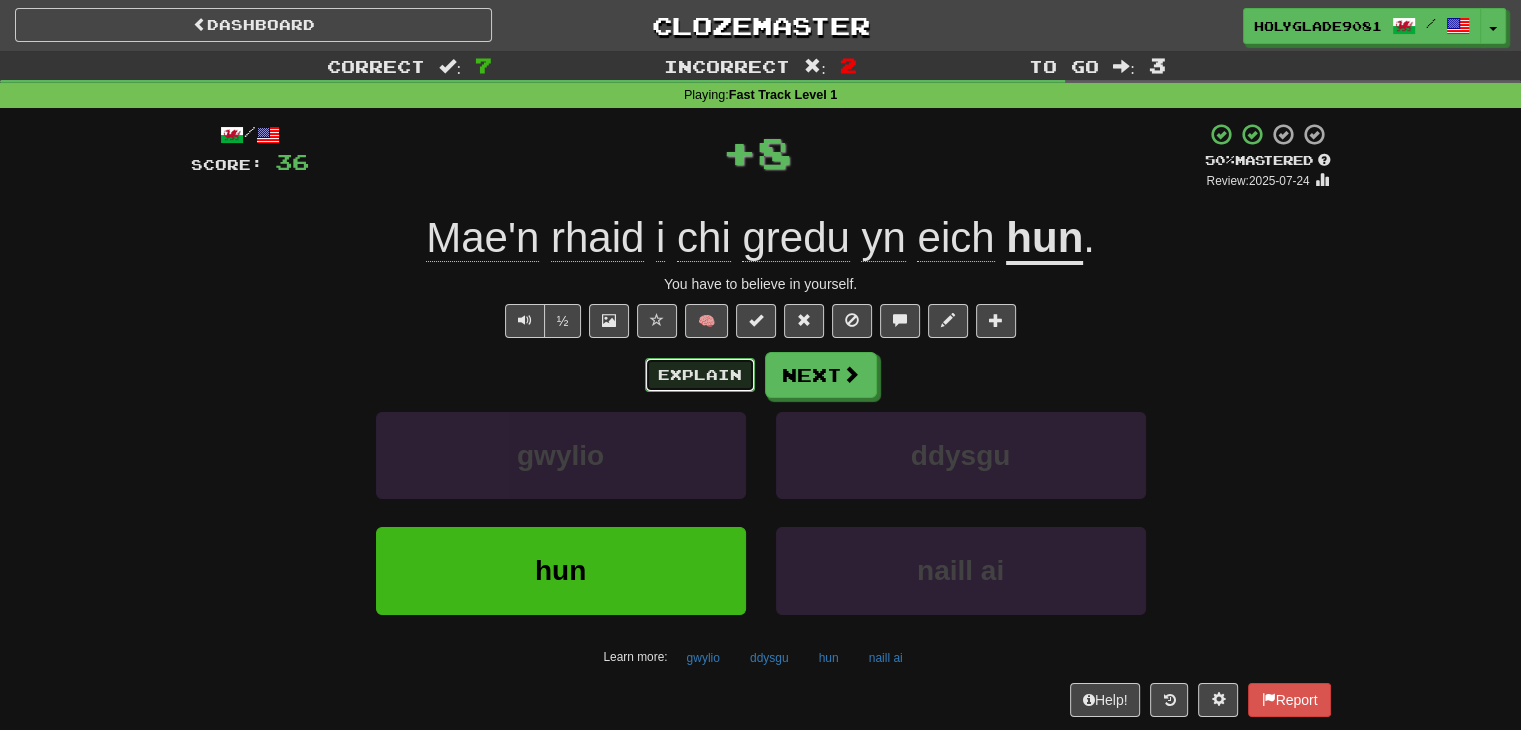 click on "Explain" at bounding box center [700, 375] 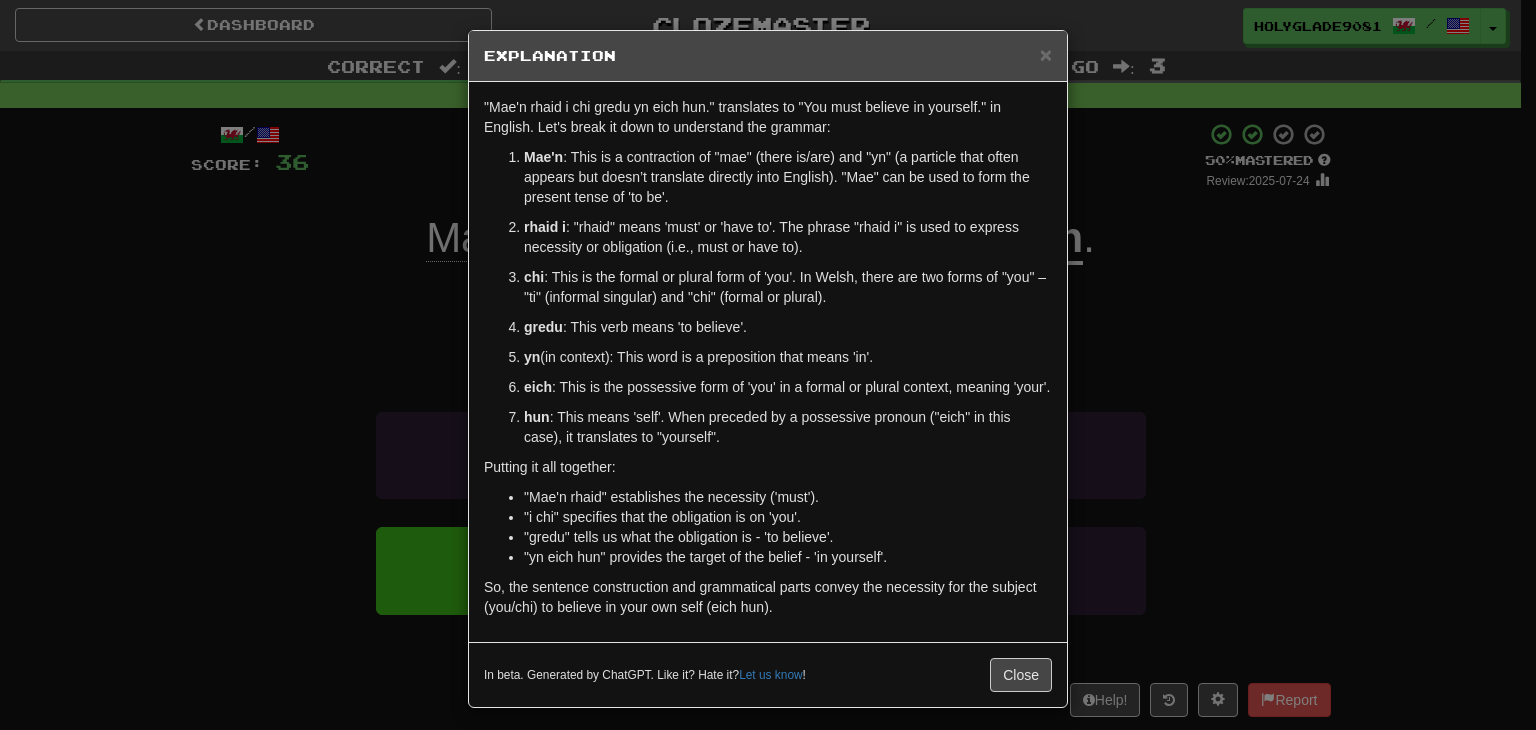 click on "× Explanation "Mae'n rhaid i chi gredu yn eich hun." translates to "You must believe in yourself." in English. Let's break it down to understand the grammar:
Mae'n : This is a contraction of "mae" (there is/are) and "yn" (a particle that often appears but doesn’t translate directly into English). "Mae" can be used to form the present tense of 'to be'.
rhaid i : "rhaid" means 'must' or 'have to'. The phrase "rhaid i" is used to express necessity or obligation (i.e., must or have to).
chi : This is the formal or plural form of 'you'. In Welsh, there are two forms of "you" – "ti" (informal singular) and "chi" (formal or plural).
gredu : This verb means 'to believe'.
yn  (in context): This word is a preposition that means 'in'.
eich : This is the possessive form of 'you' in a formal or plural context, meaning 'your'.
hun : This means 'self'. When preceded by a possessive pronoun ("eich" in this case), it translates to "yourself".
Putting it all together:" at bounding box center [768, 365] 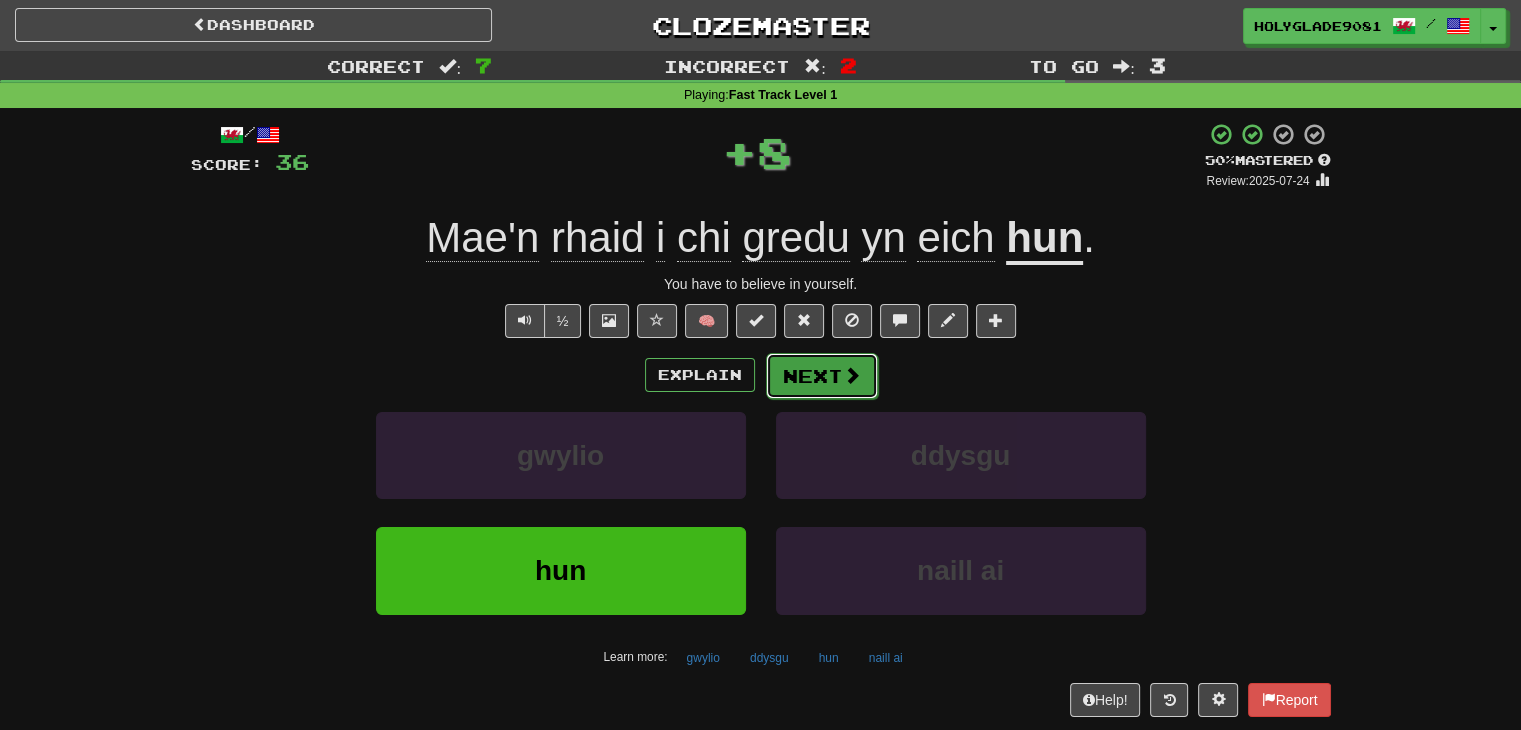 click on "Next" at bounding box center (822, 376) 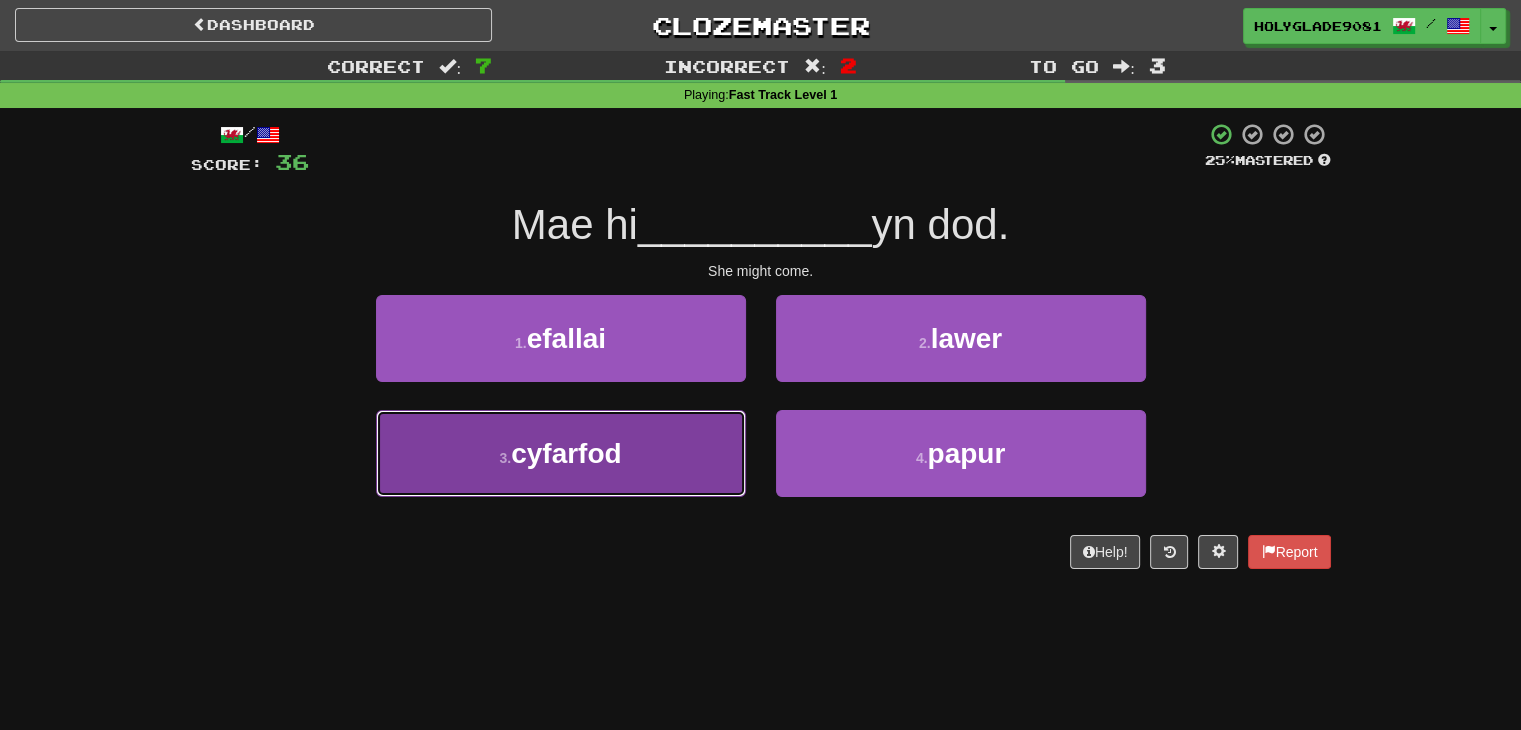 click on "3 .  cyfarfod" at bounding box center (561, 453) 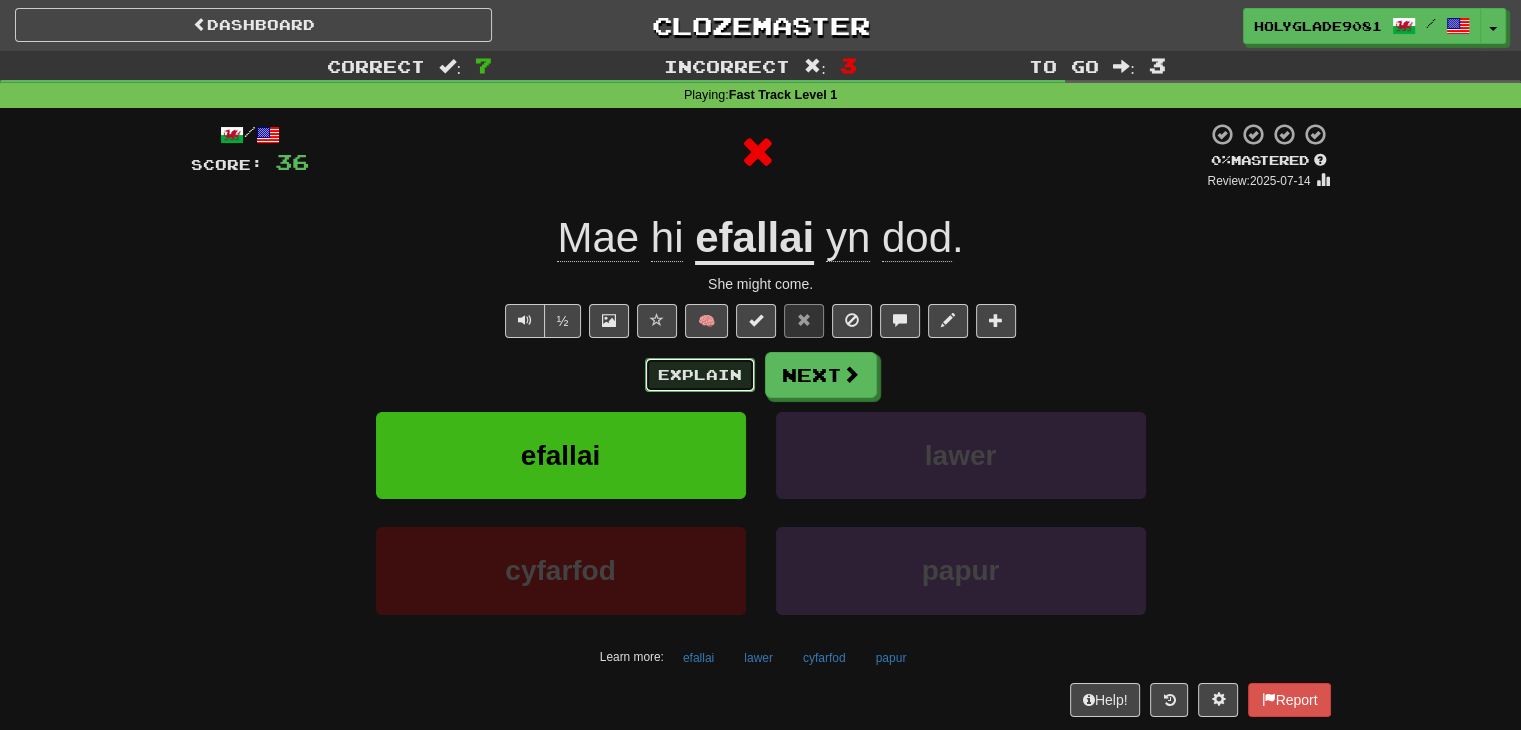 click on "Explain" at bounding box center [700, 375] 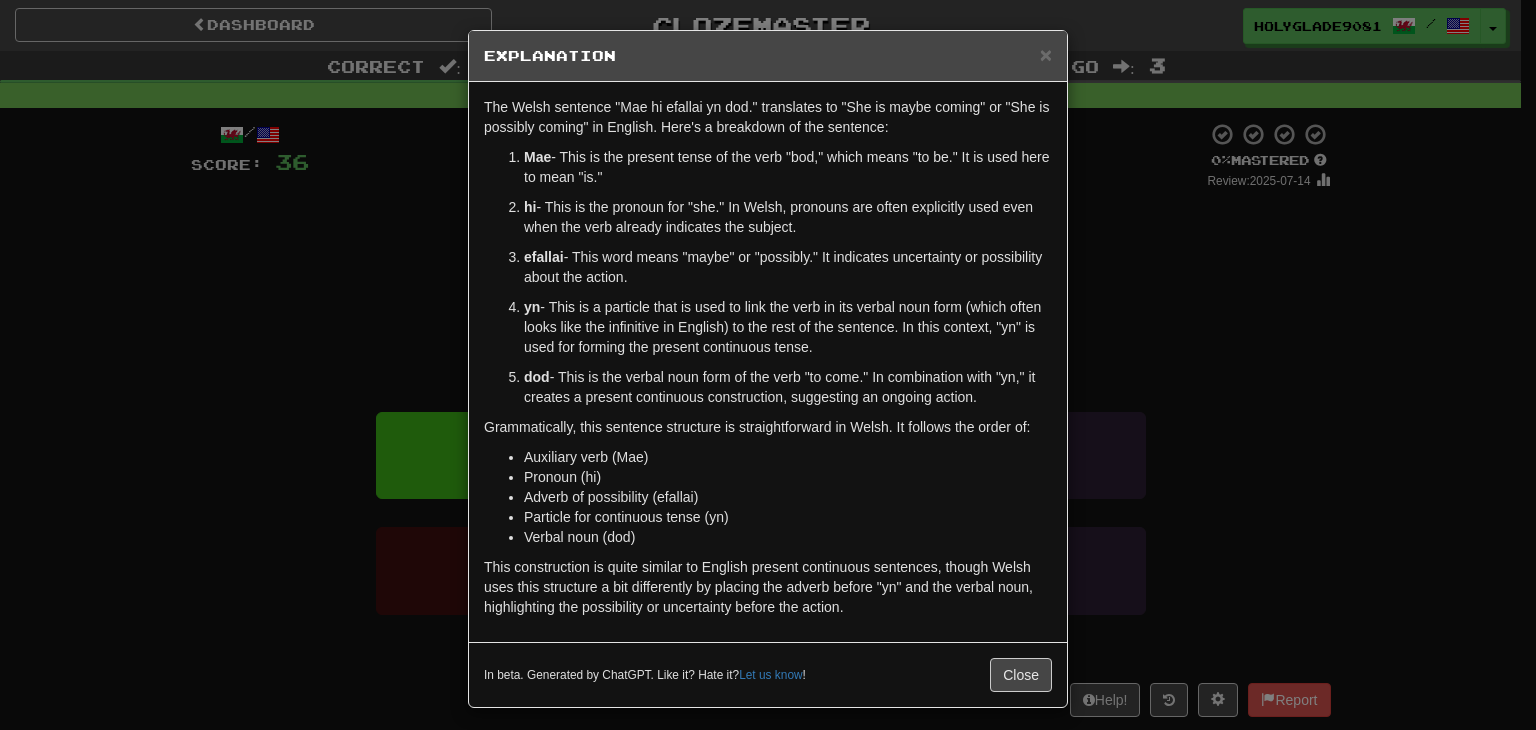 click on "× Explanation The Welsh sentence "Mae hi efallai yn dod." translates to "She is maybe coming" or "She is possibly coming" in English. Here's a breakdown of the sentence:
Mae  - This is the present tense of the verb "bod," which means "to be." It is used here to mean "is."
hi  - This is the pronoun for "she." In Welsh, pronouns are often explicitly used even when the verb already indicates the subject.
efallai  - This word means "maybe" or "possibly." It indicates uncertainty or possibility about the action.
yn  - This is a particle that is used to link the verb in its verbal noun form (which often looks like the infinitive in English) to the rest of the sentence. In this context, "yn" is used for forming the present continuous tense.
dod  - This is the verbal noun form of the verb "to come." In combination with "yn," it creates a present continuous construction, suggesting an ongoing action.
Auxiliary verb (Mae)
Pronoun (hi)
Adverb of possibility (efallai)" at bounding box center (768, 365) 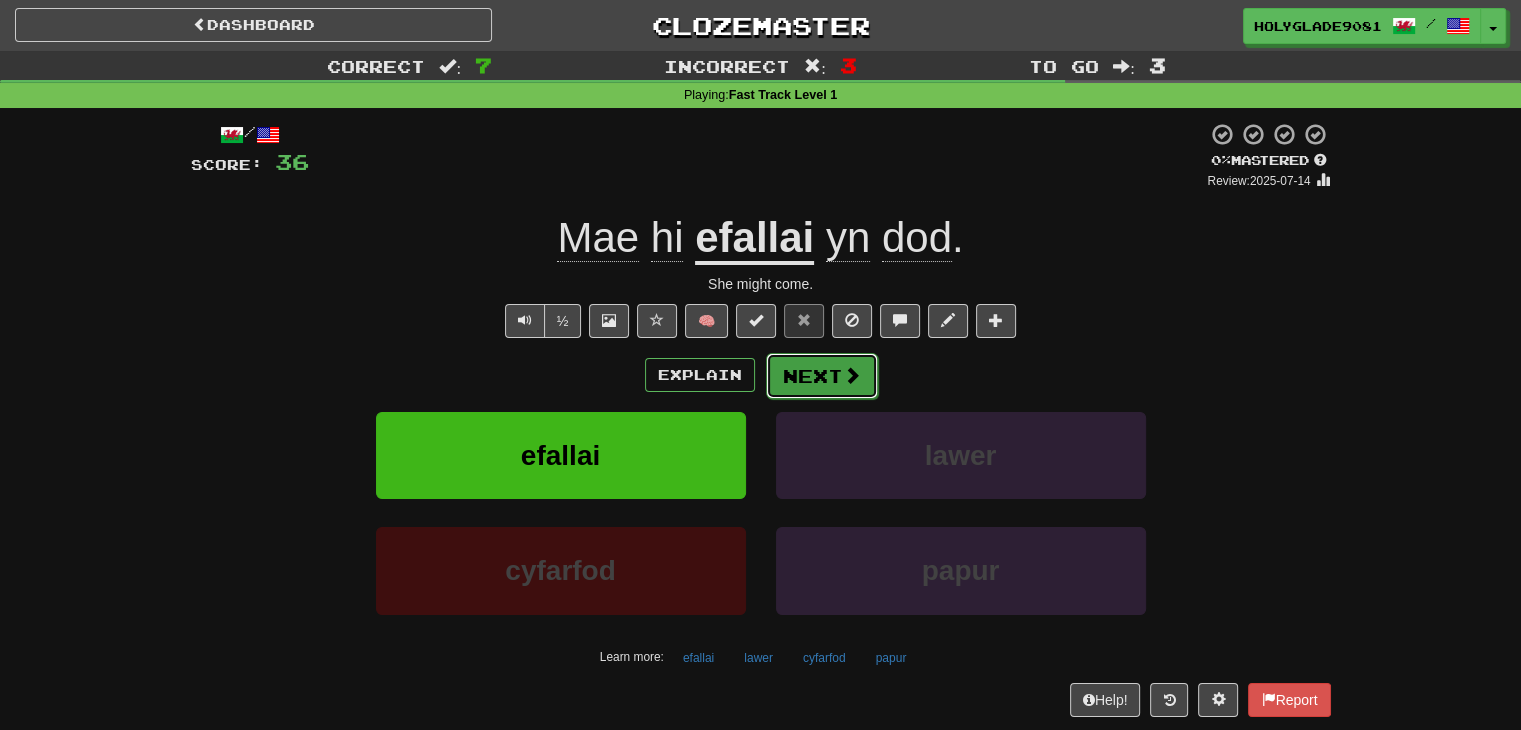 click on "Next" at bounding box center [822, 376] 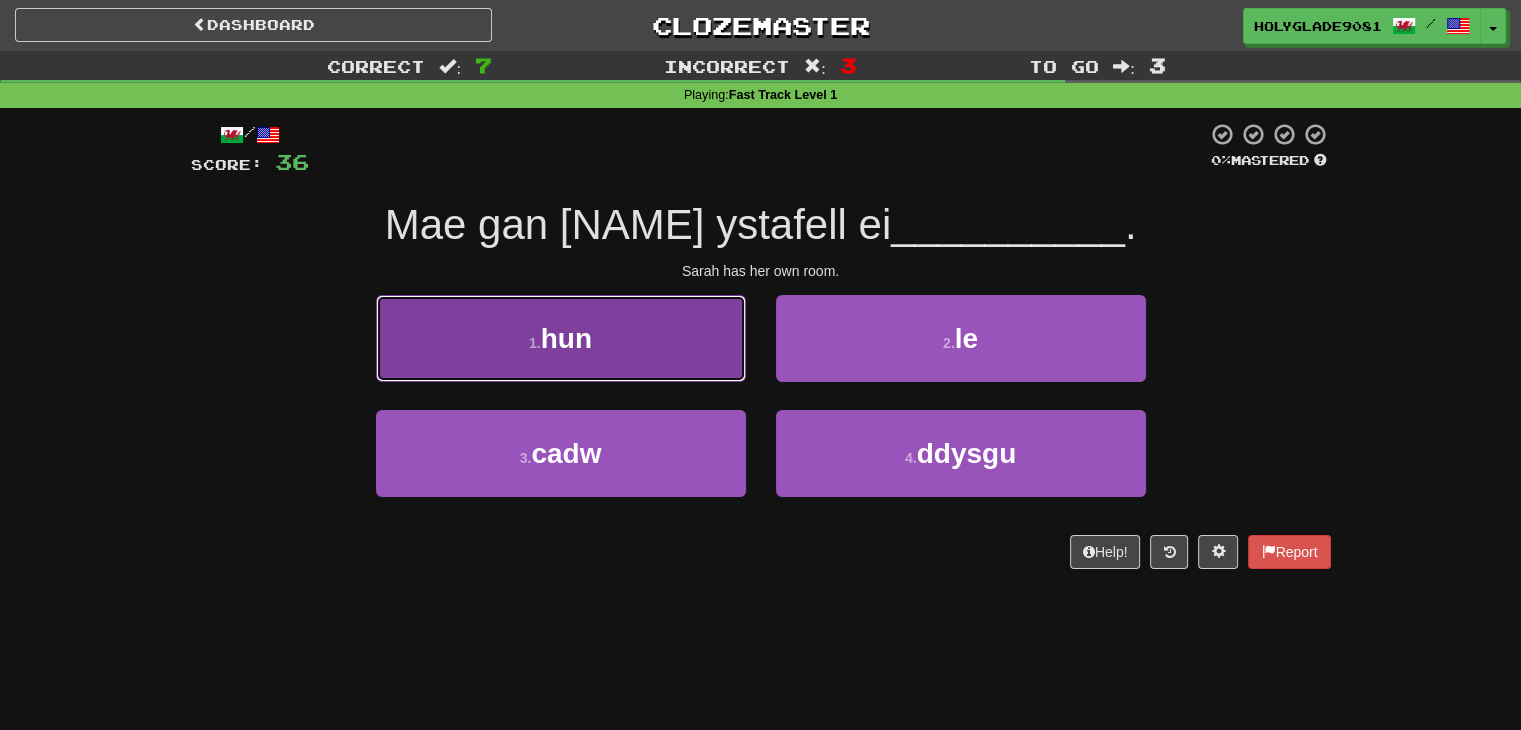 click on "1 .  hun" at bounding box center [561, 338] 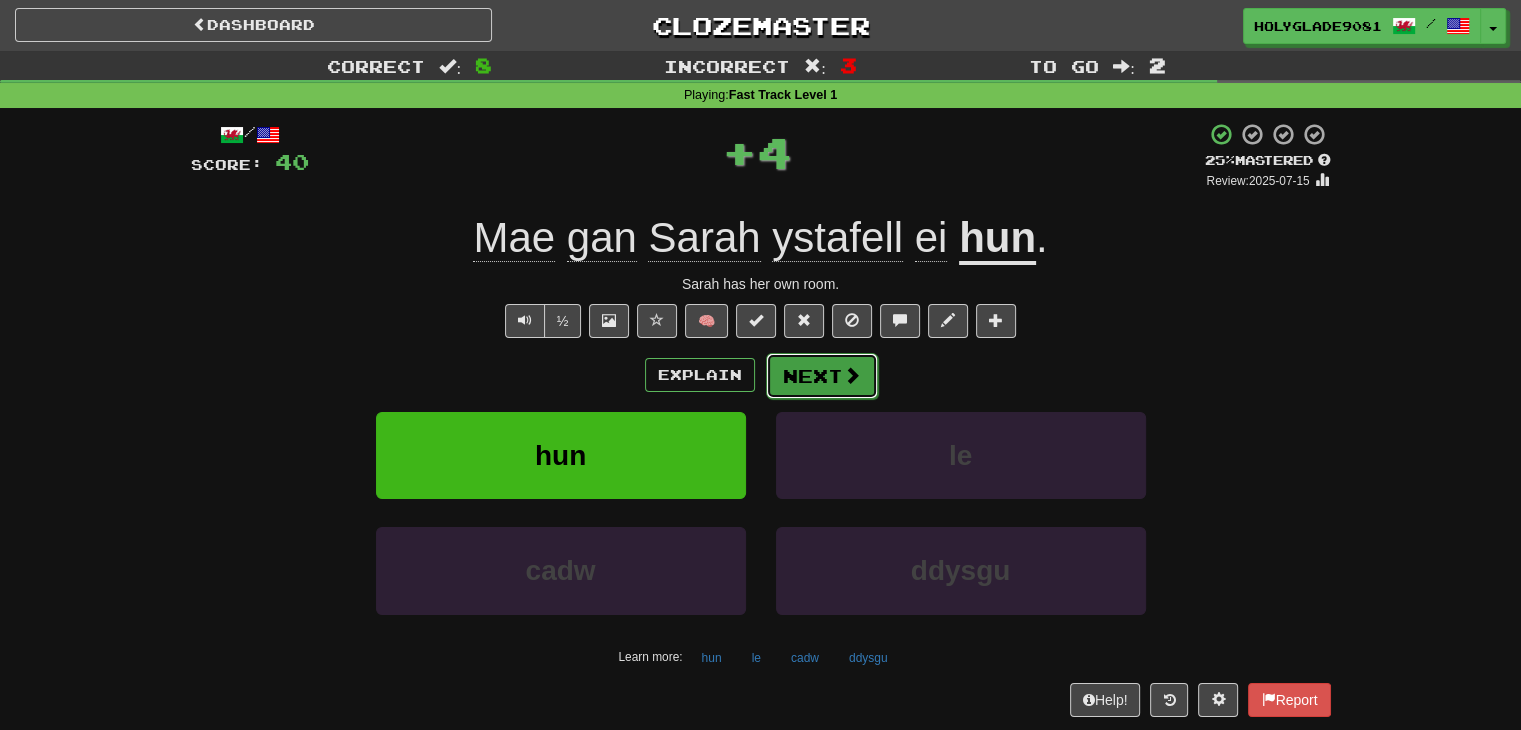 click on "Next" at bounding box center (822, 376) 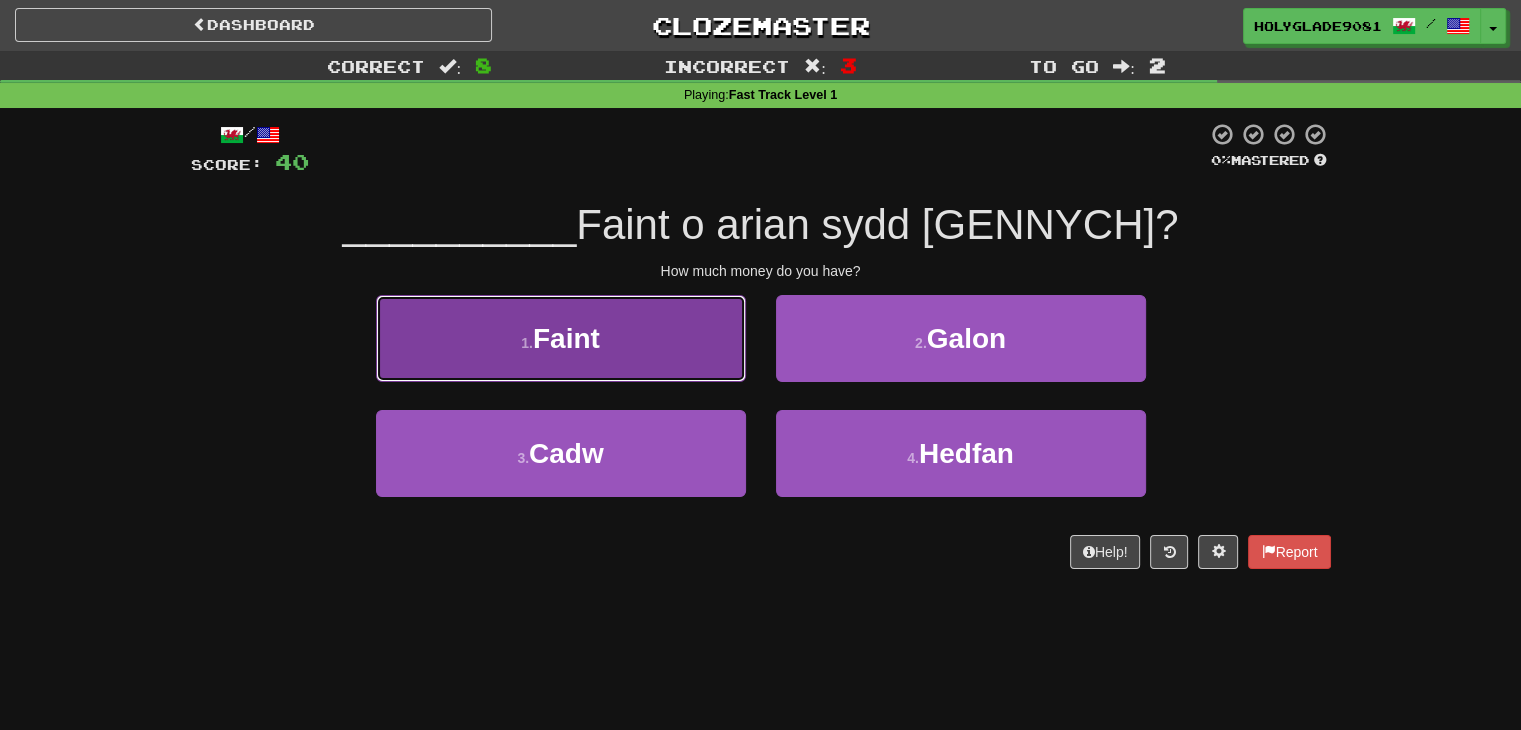click on "1 .  Faint" at bounding box center [561, 338] 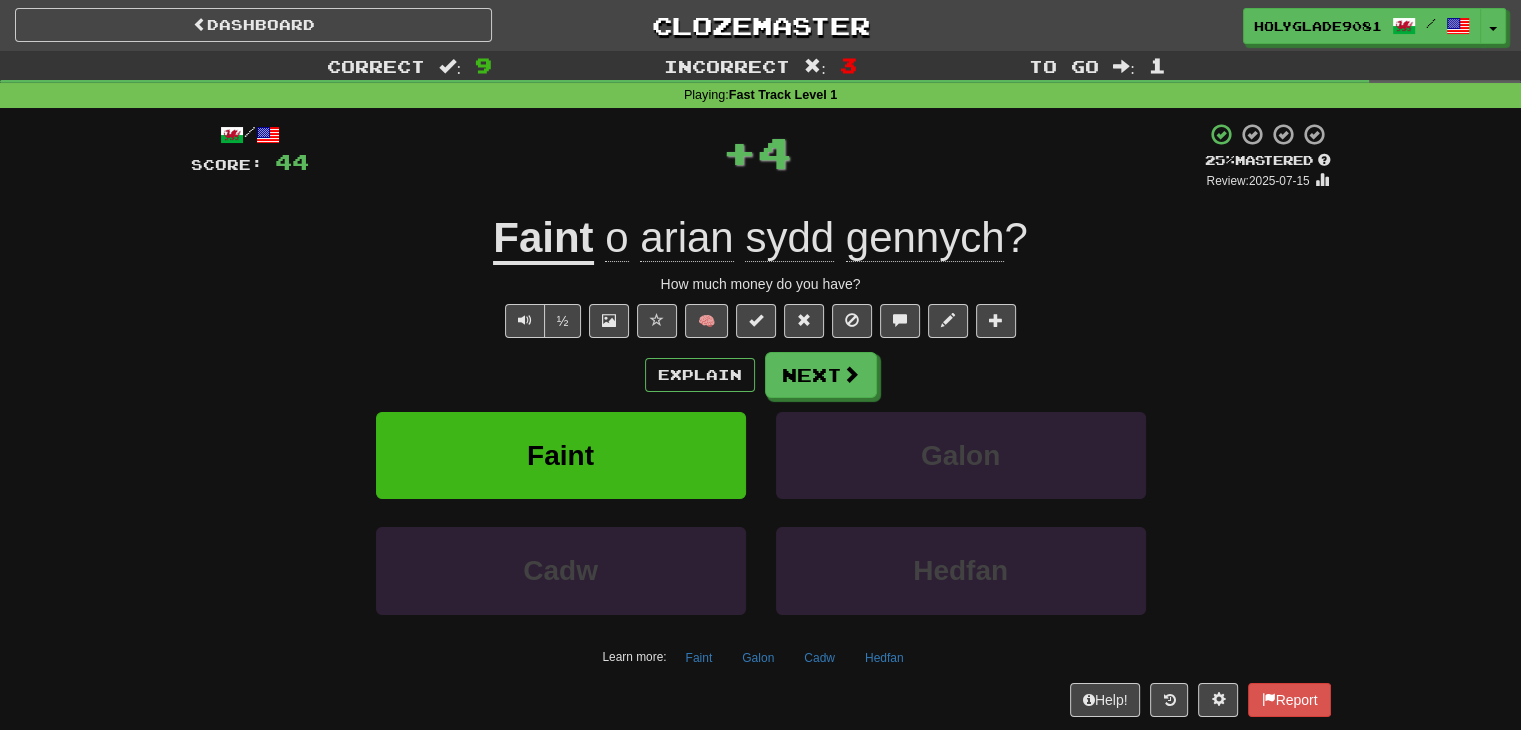 click on "Explain Next Faint Galon Cadw Hedfan Learn more: Faint Galon Cadw Hedfan" at bounding box center [761, 512] 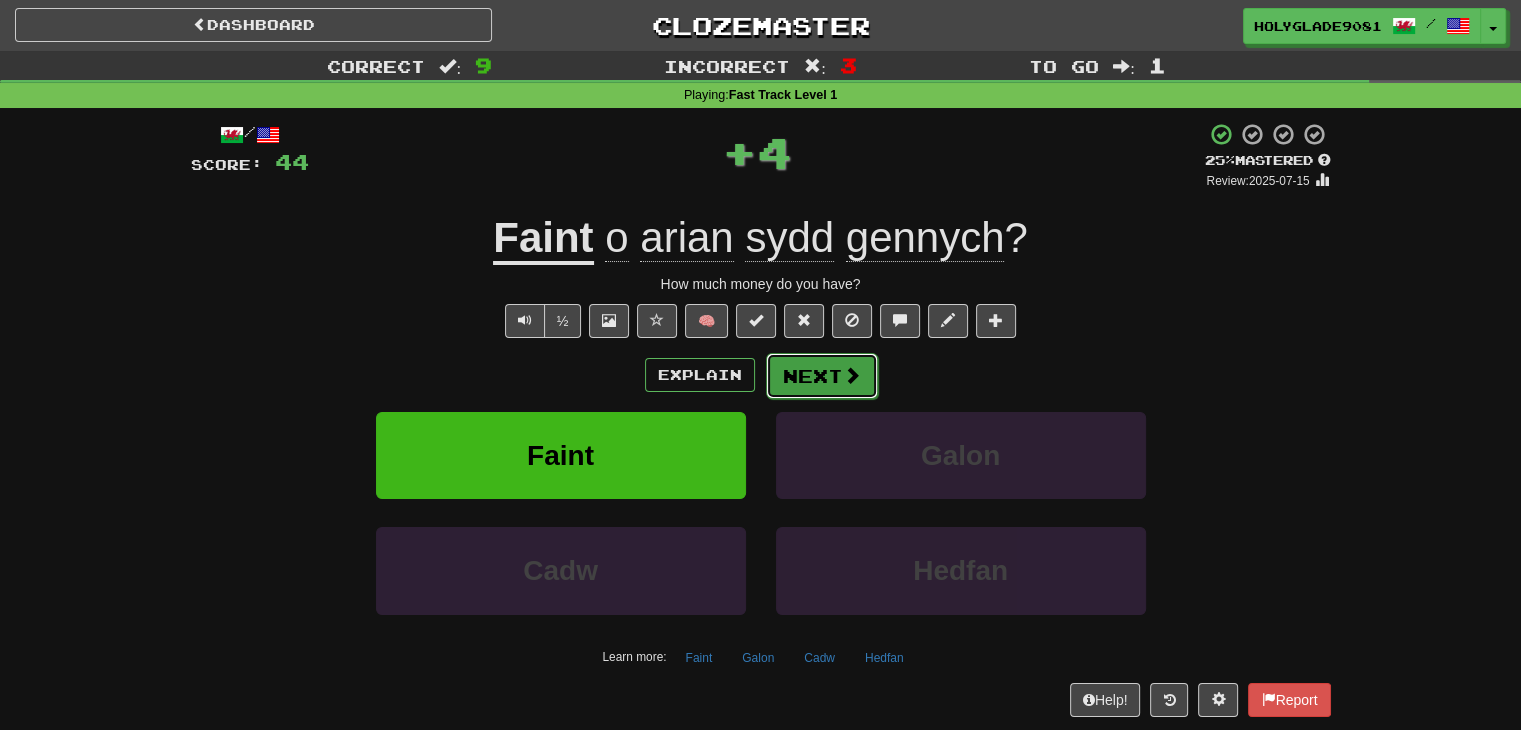 click on "Next" at bounding box center [822, 376] 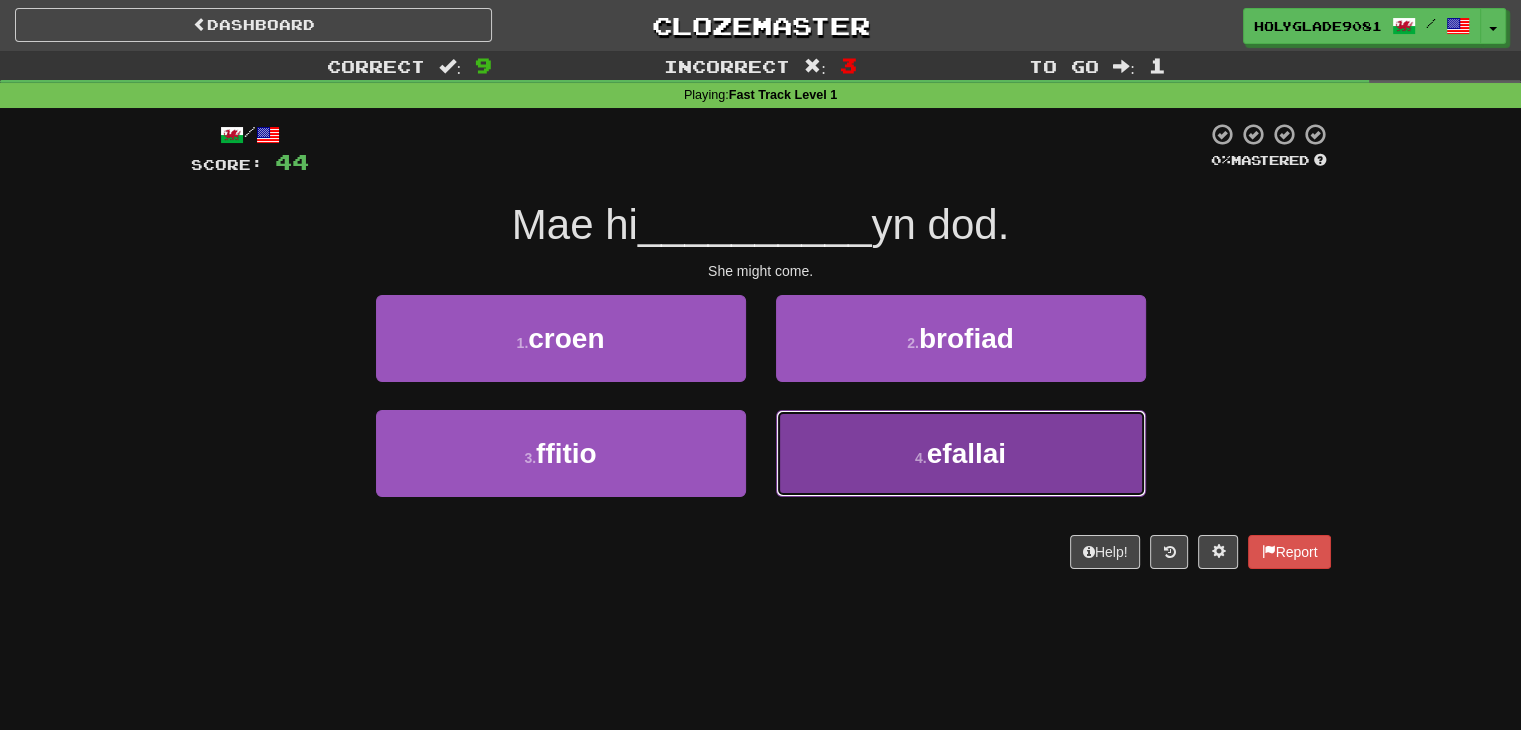 click on "4 .  efallai" at bounding box center (961, 453) 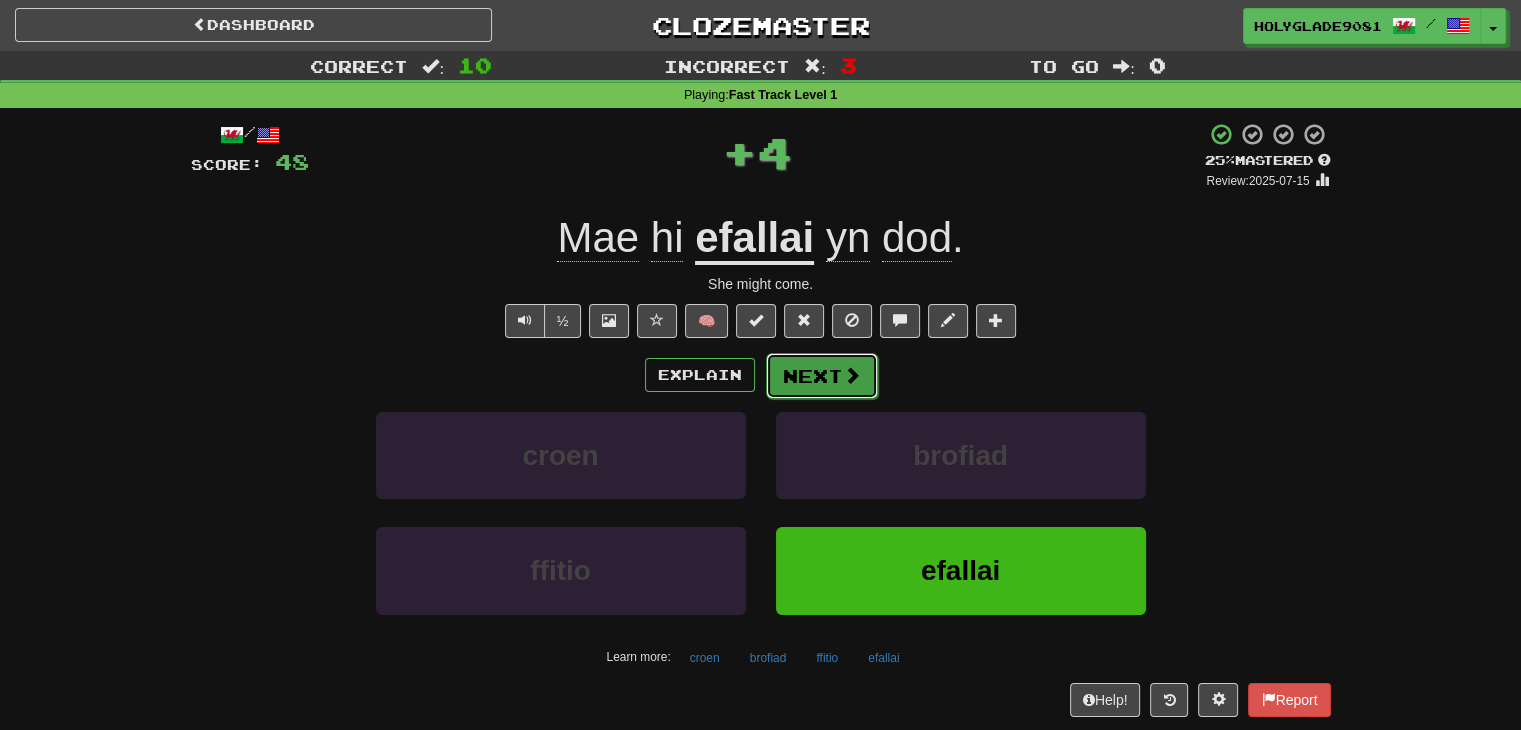 click on "Next" at bounding box center (822, 376) 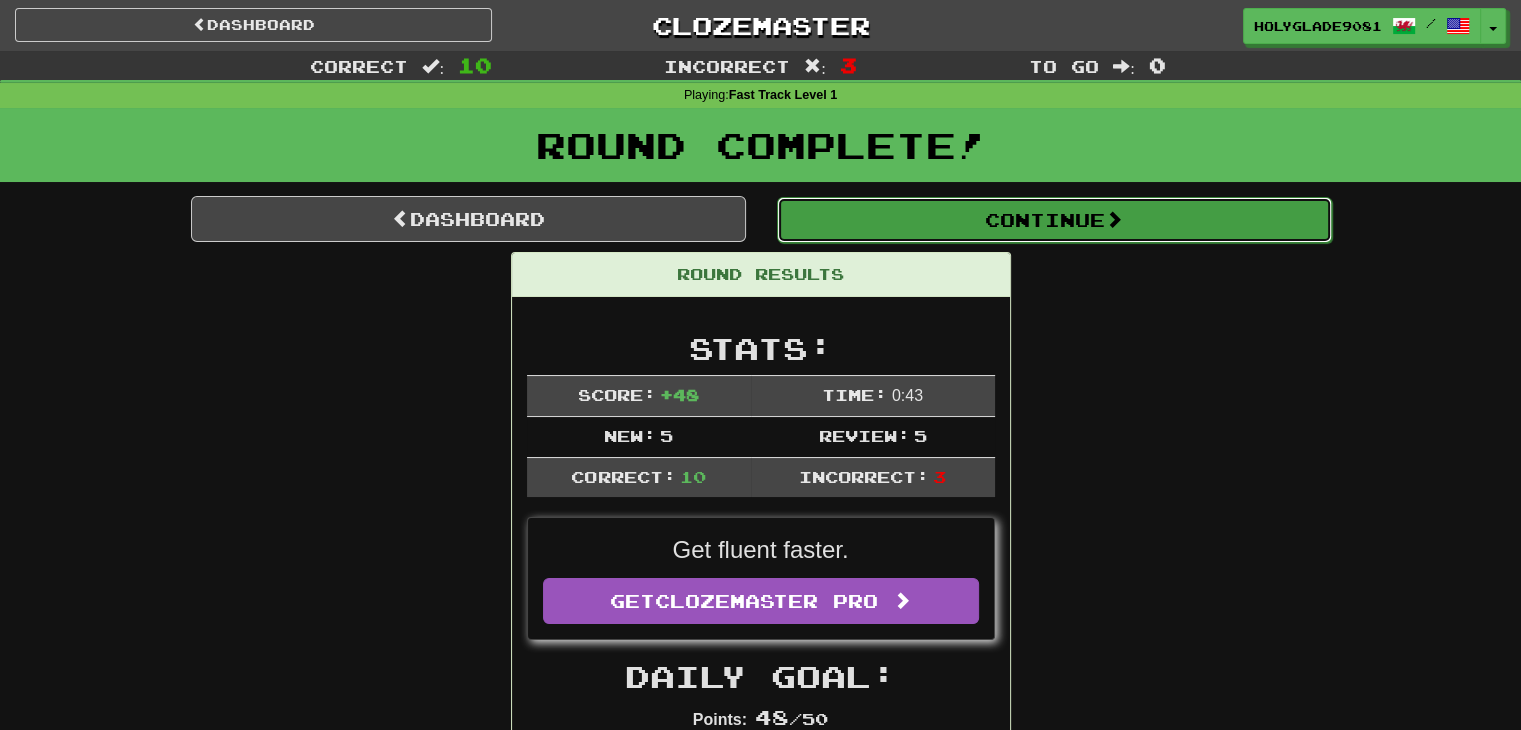 click on "Continue" at bounding box center [1054, 220] 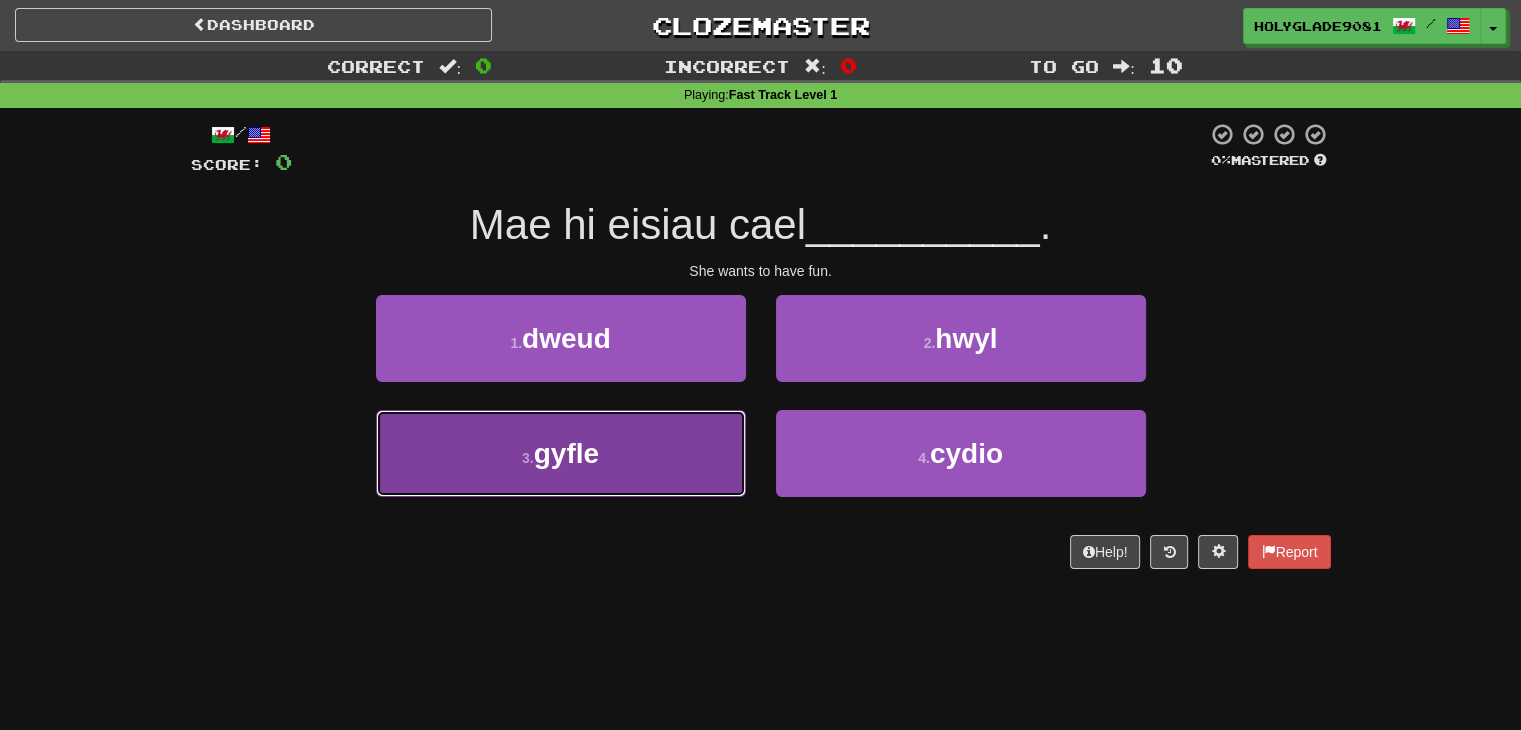 click on "3 .  gyfle" at bounding box center (561, 453) 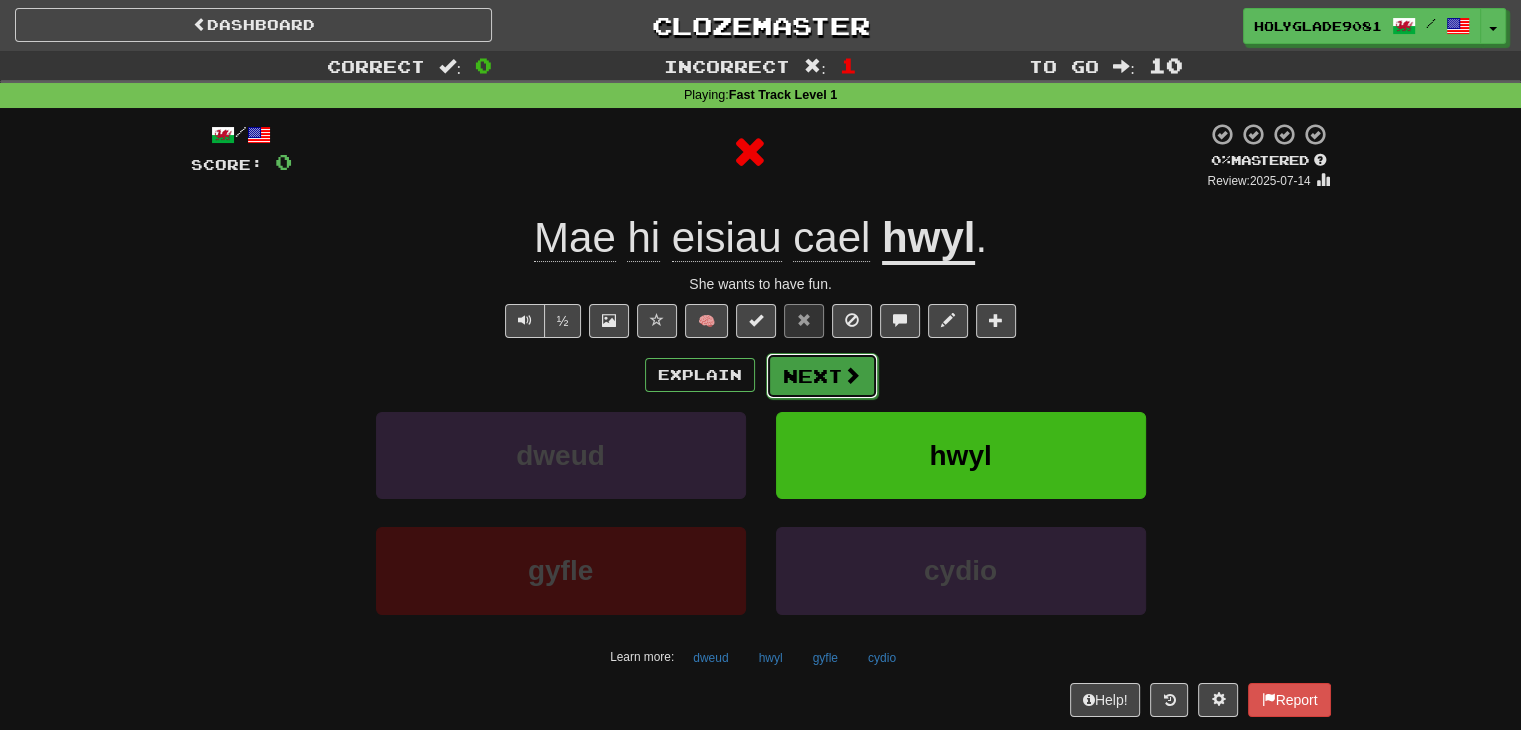click on "Next" at bounding box center (822, 376) 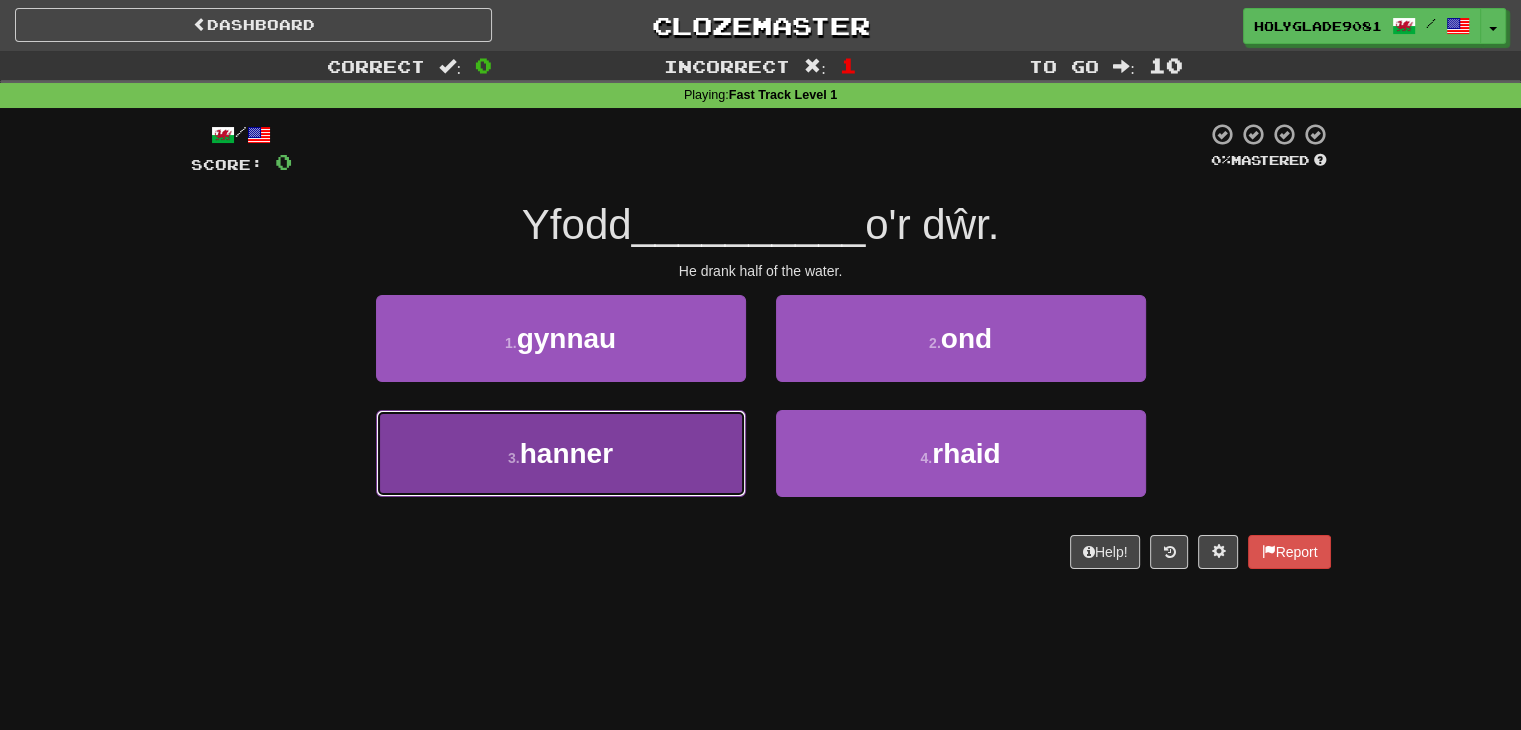 click on "3 .  hanner" at bounding box center (561, 453) 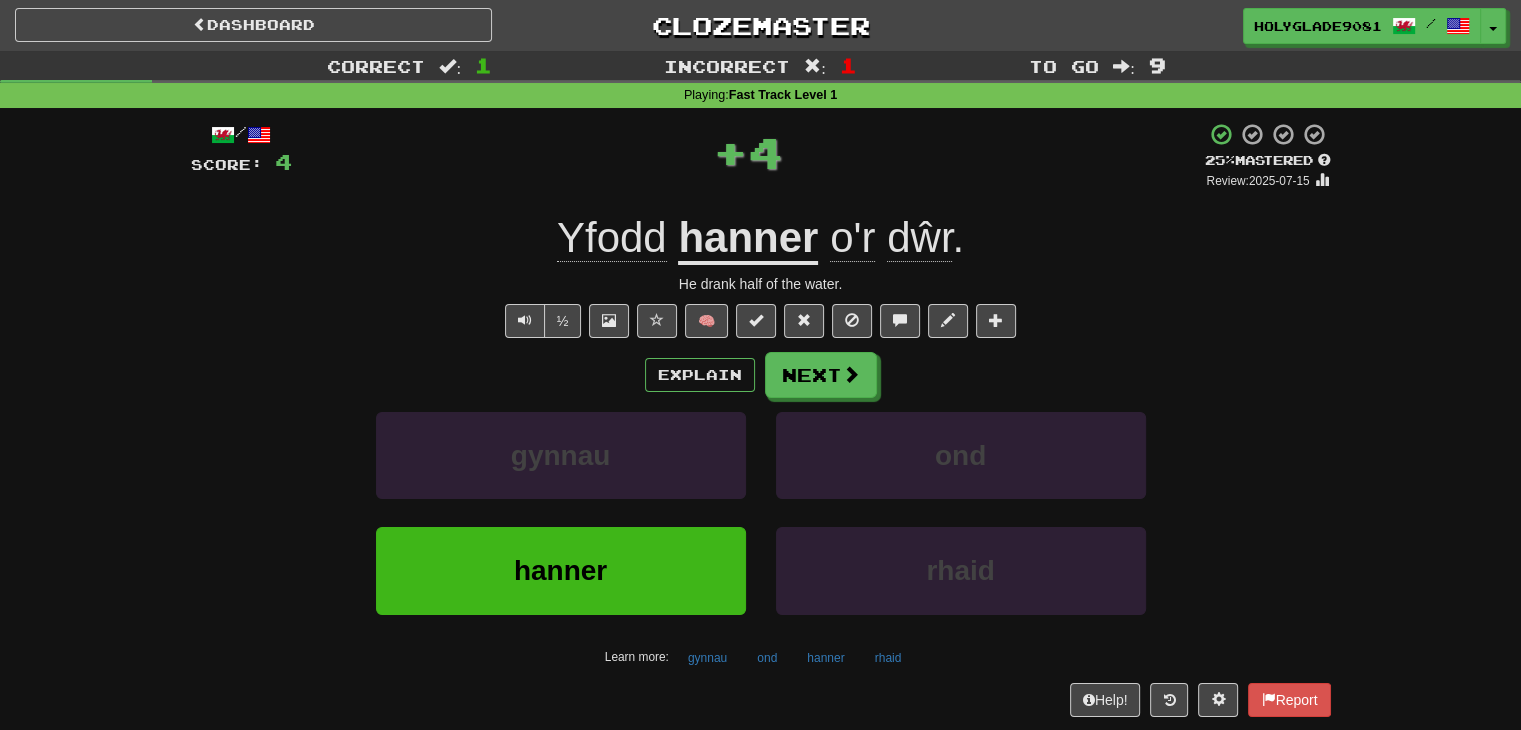 click on "Explain Next" at bounding box center (761, 375) 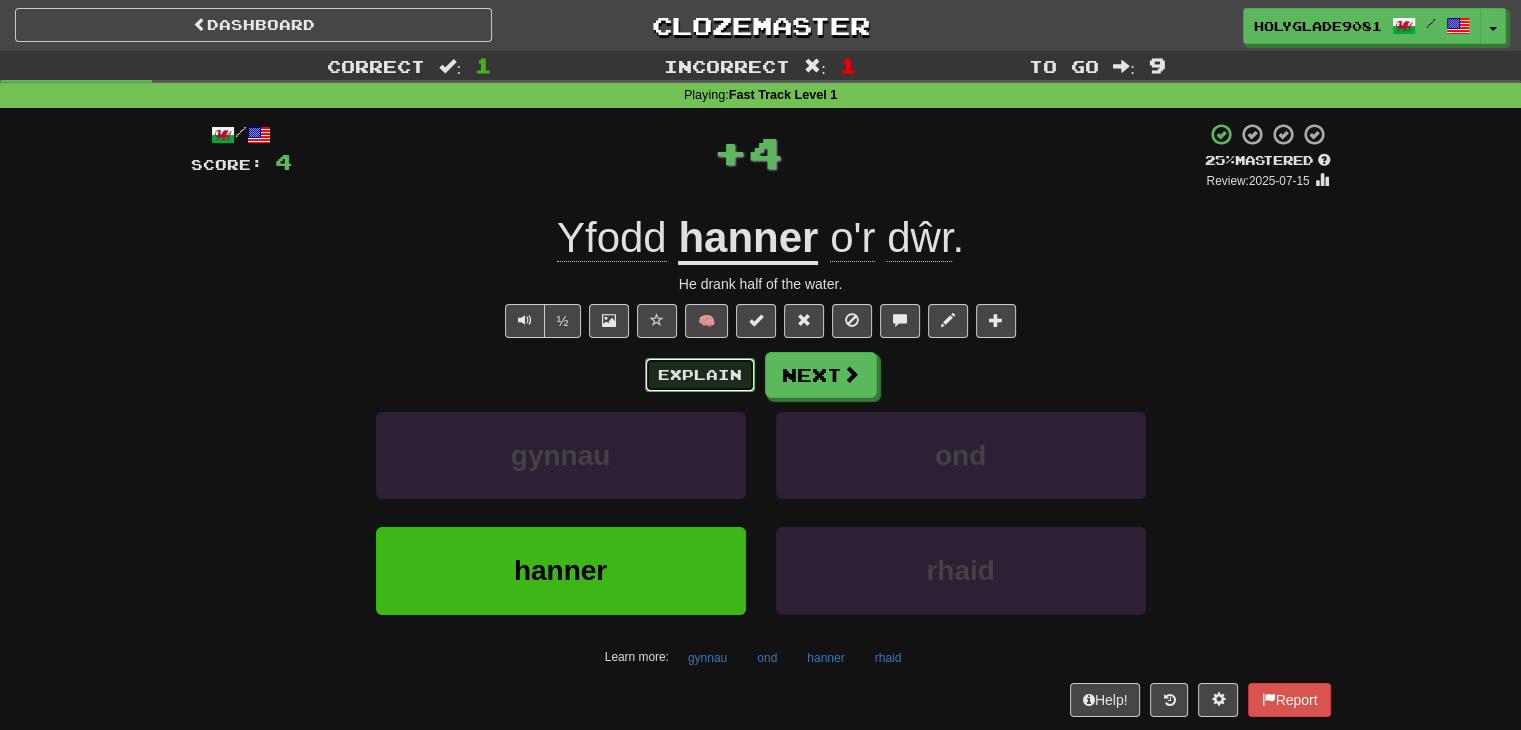 click on "Explain" at bounding box center (700, 375) 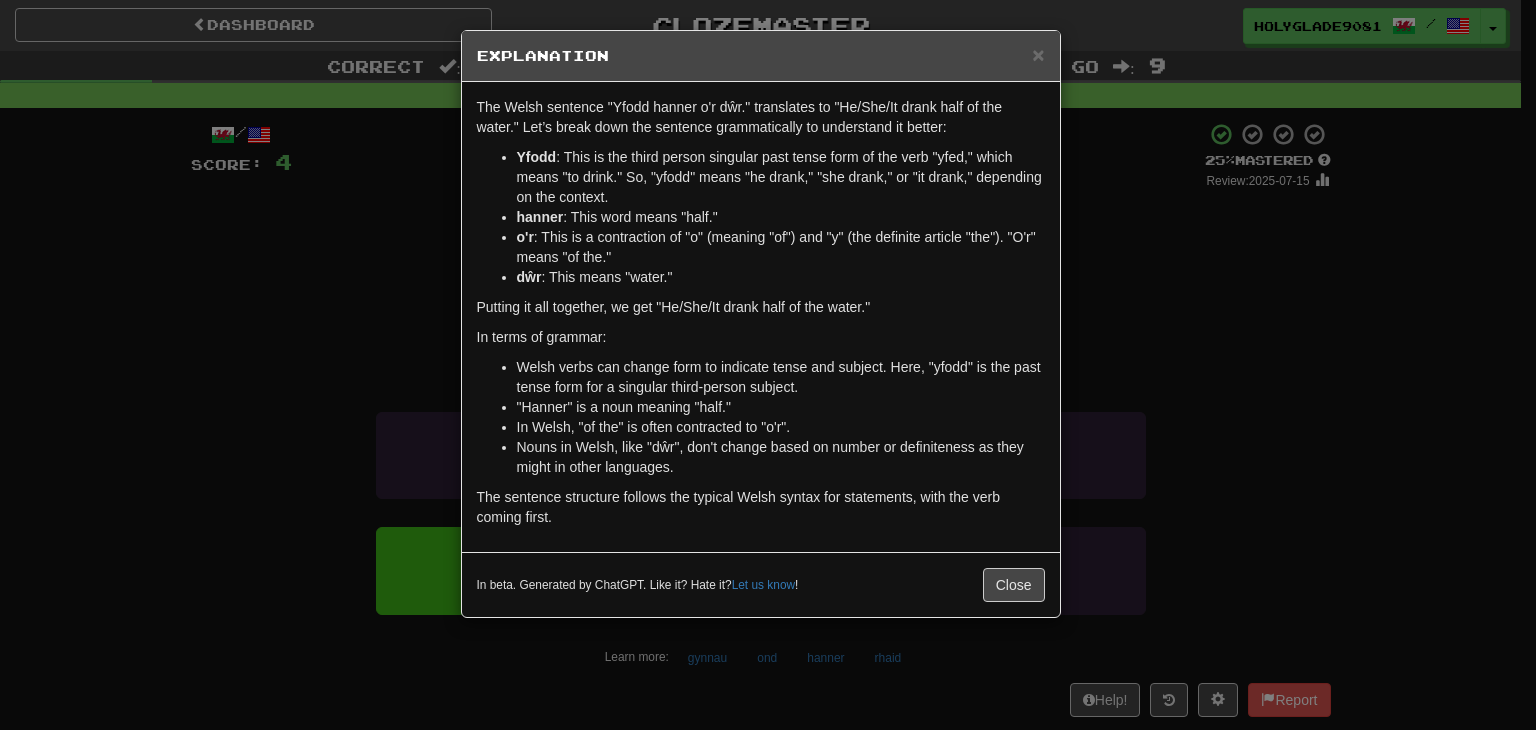 click on "× Explanation The Welsh sentence "Yfodd hanner o'r dŵr." translates to "He/She/It drank half of the water." Let’s break down the sentence grammatically to understand it better:
Yfodd : This is the third person singular past tense form of the verb "yfed," which means "to drink." So, "yfodd" means "he drank," "she drank," or "it drank," depending on the context.
hanner : This word means "half."
o'r : This is a contraction of "o" (meaning "of") and "y" (the definite article "the"). "O'r" means "of the."
dŵr : This means "water."
Putting it all together, we get "He/She/It drank half of the water."
In terms of grammar:
Welsh verbs can change form to indicate tense and subject. Here, "yfodd" is the past tense form for a singular third-person subject.
"Hanner" is a noun meaning "half."
In Welsh, "of the" is often contracted to "o'r".
Nouns in Welsh, like "dŵr", don't change based on number or definiteness as they might in other languages.
Let us know ! Close" at bounding box center [768, 365] 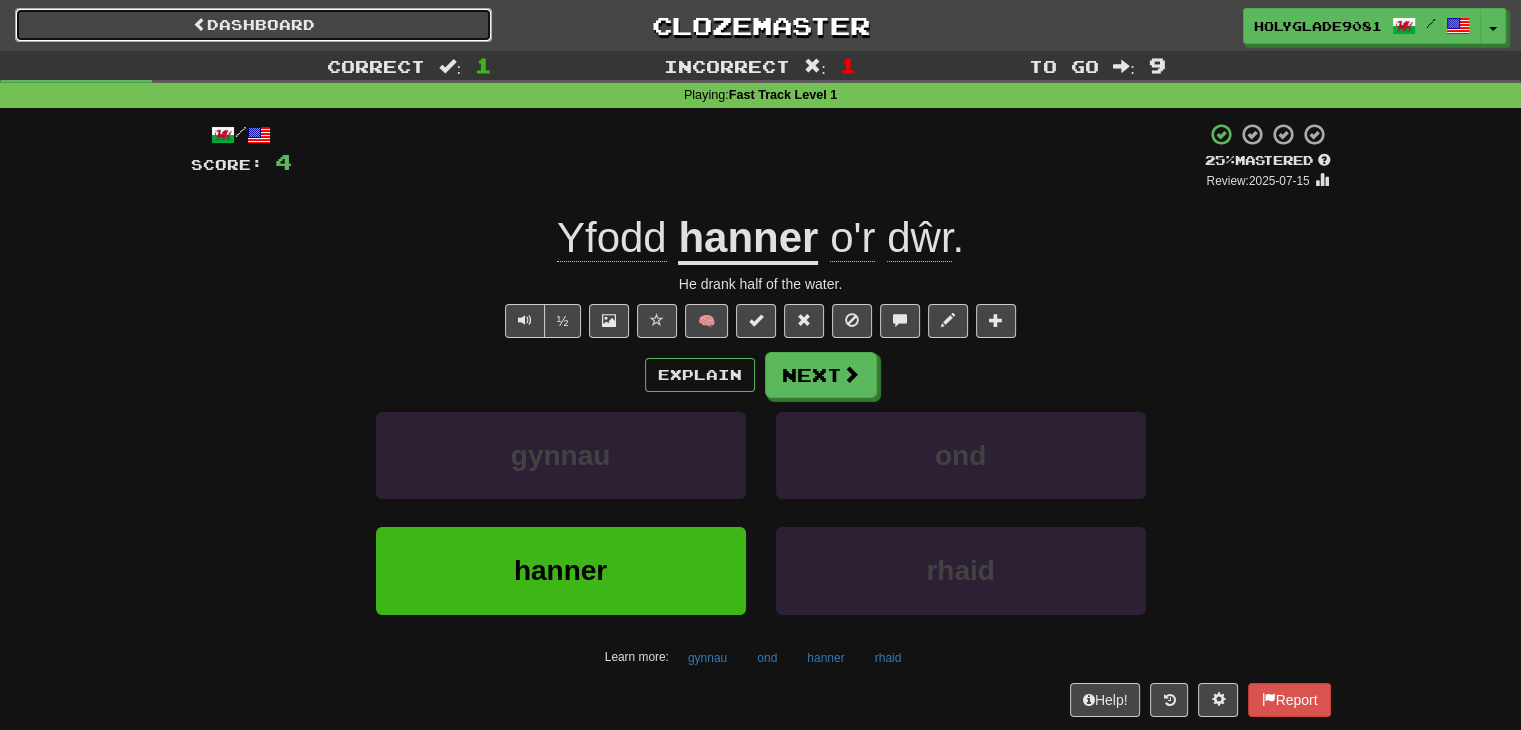 click on "Dashboard" at bounding box center (253, 25) 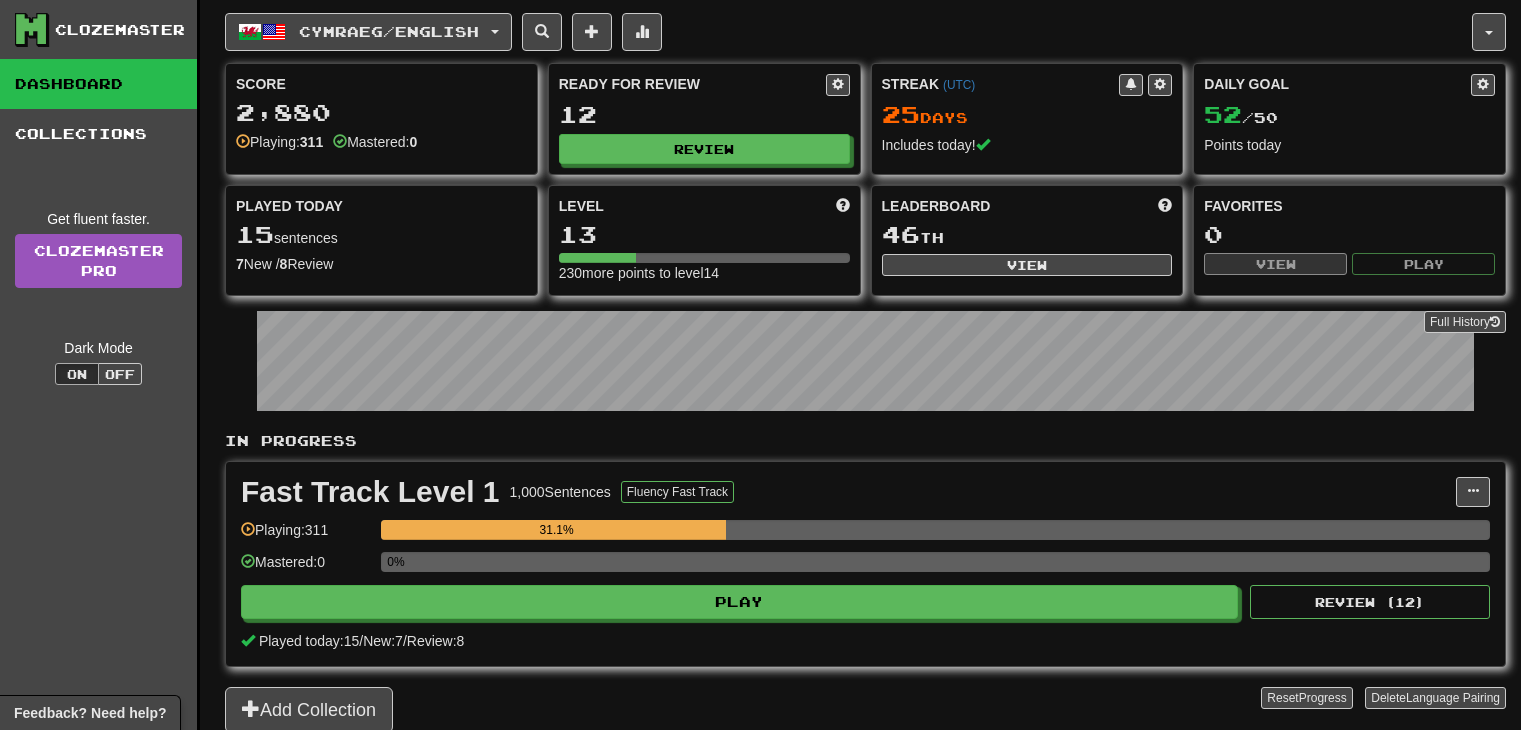 scroll, scrollTop: 0, scrollLeft: 0, axis: both 